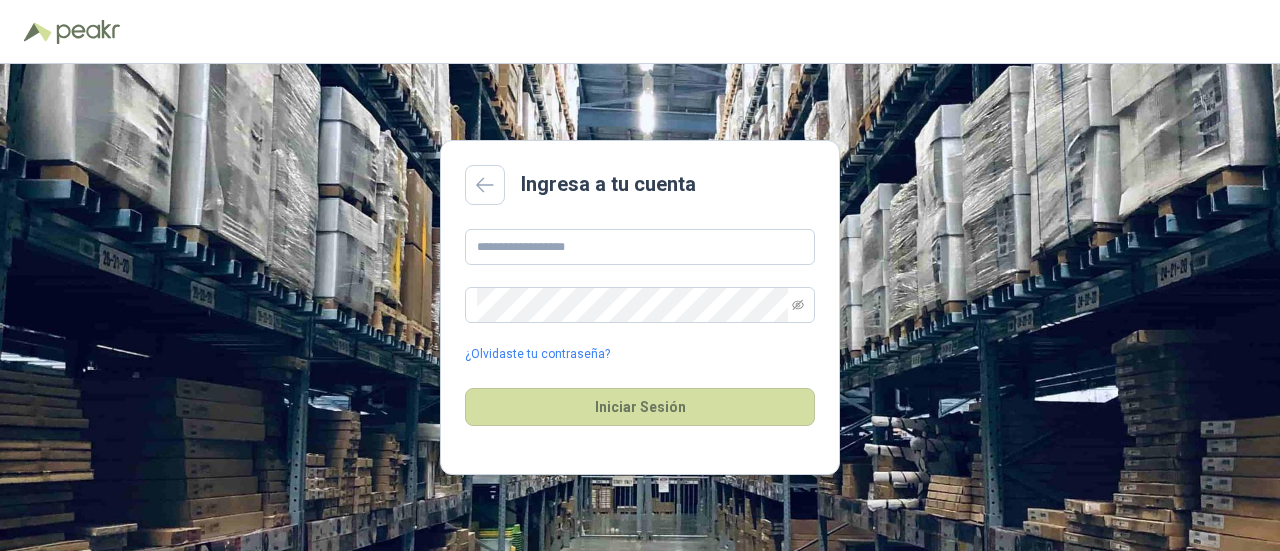 scroll, scrollTop: 0, scrollLeft: 0, axis: both 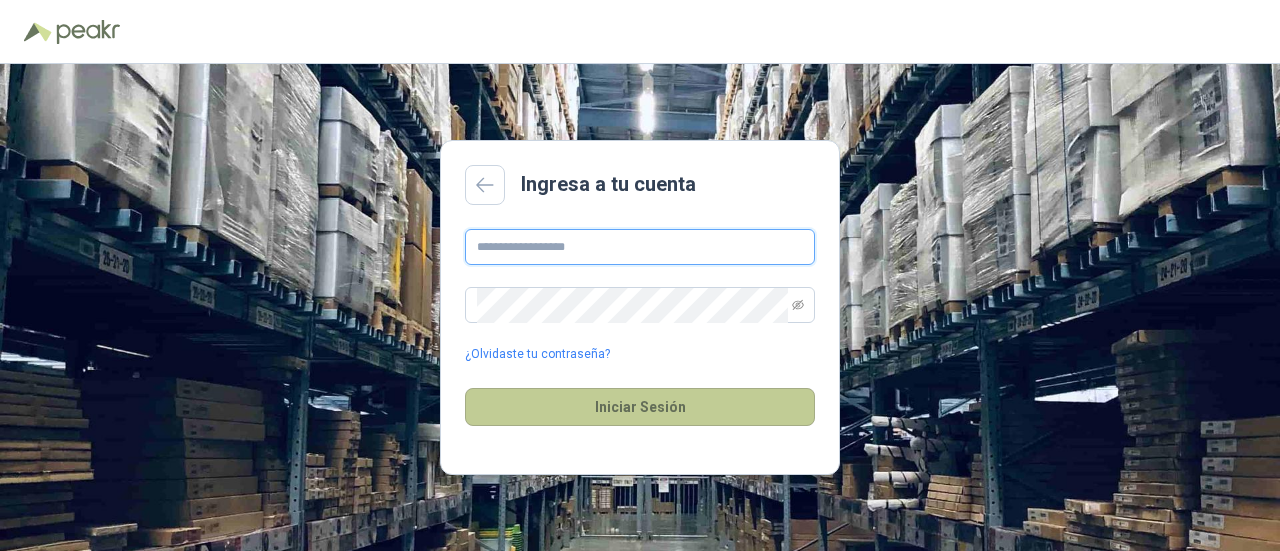 type on "**********" 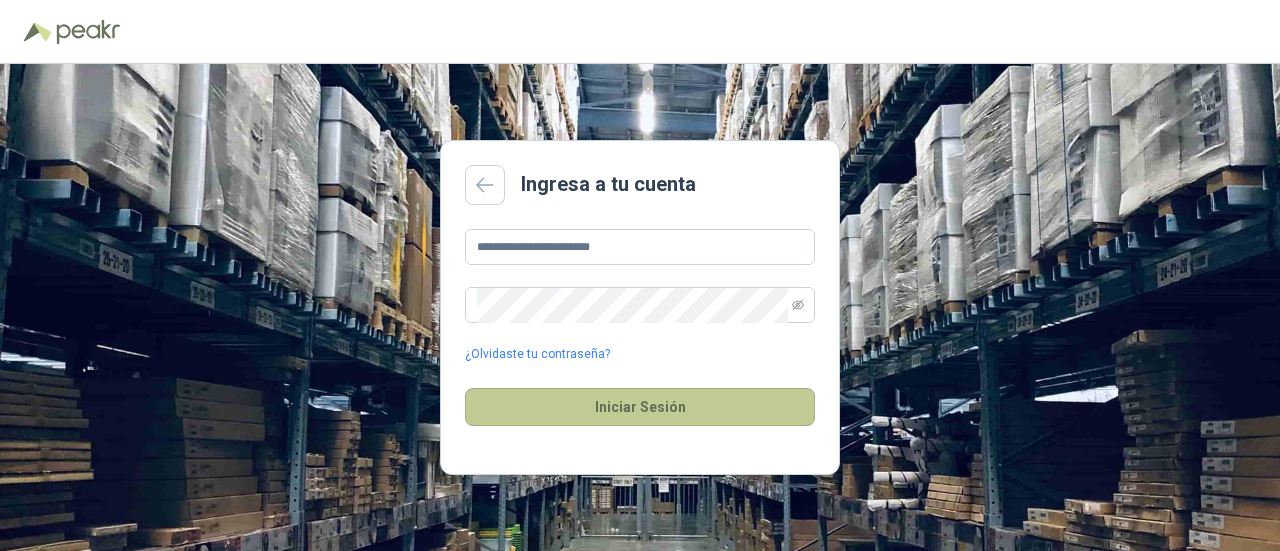 click on "Iniciar Sesión" at bounding box center (640, 407) 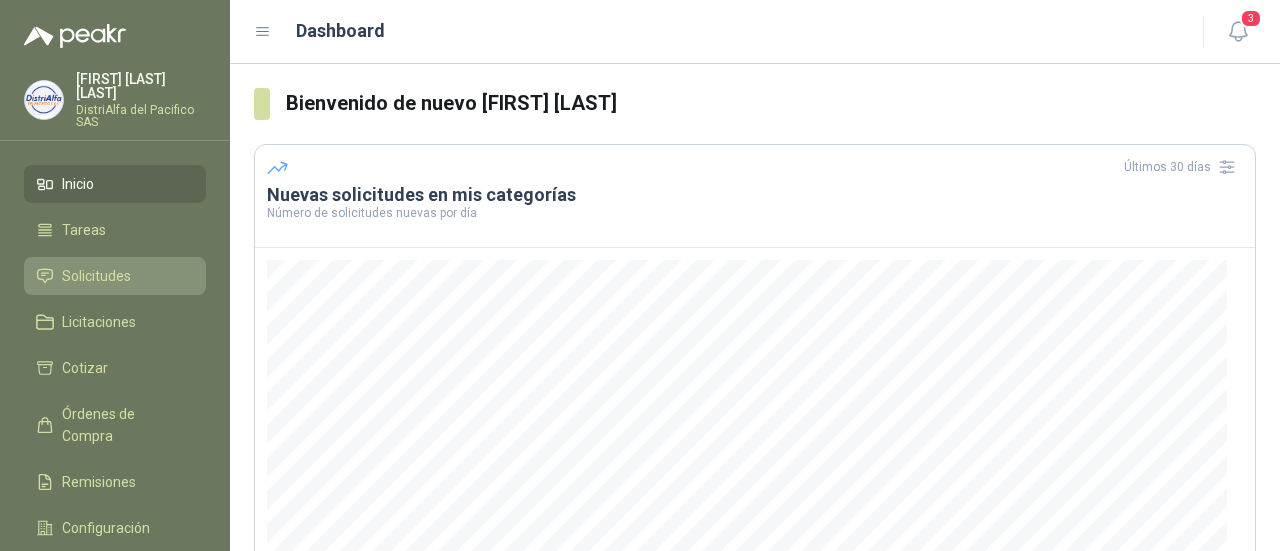 click on "Solicitudes" at bounding box center [115, 276] 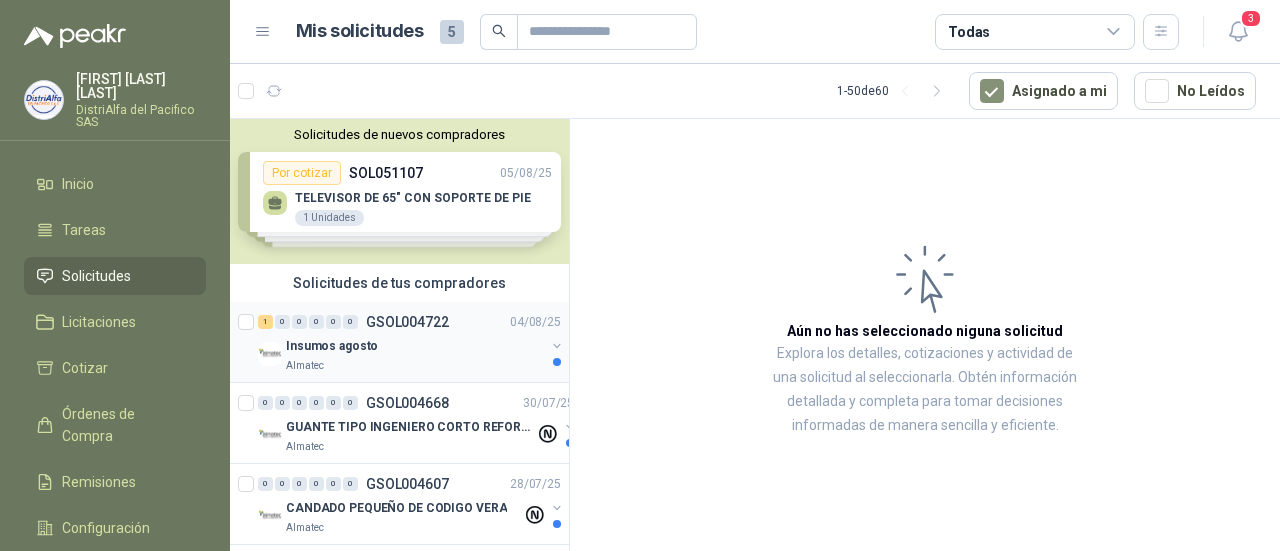 click on "Insumos agosto" at bounding box center [415, 346] 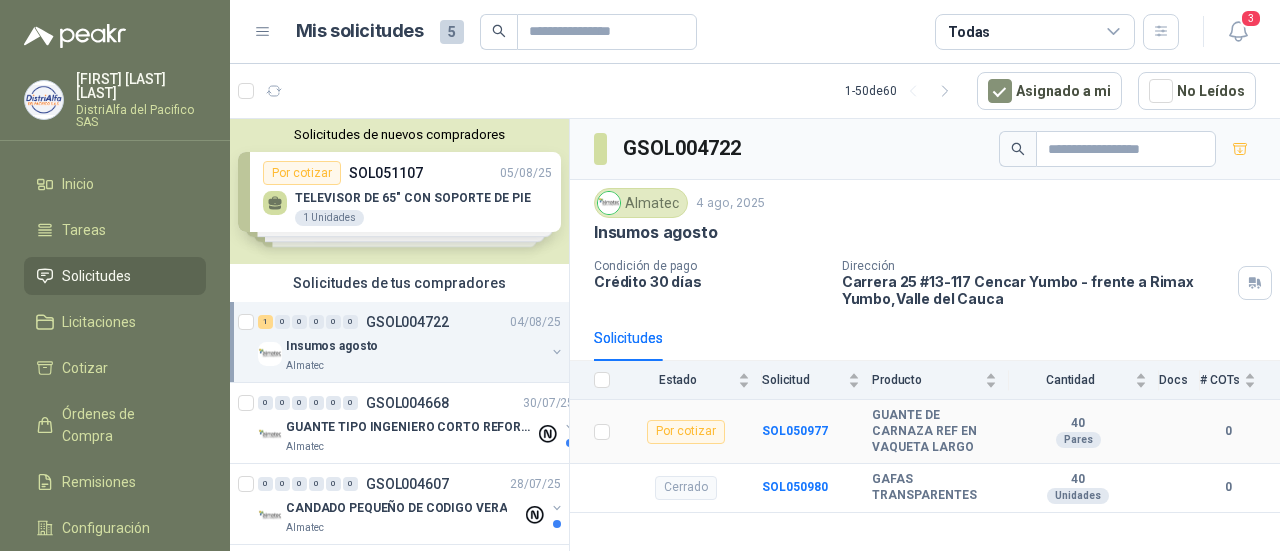 click on "Por cotizar" at bounding box center [686, 432] 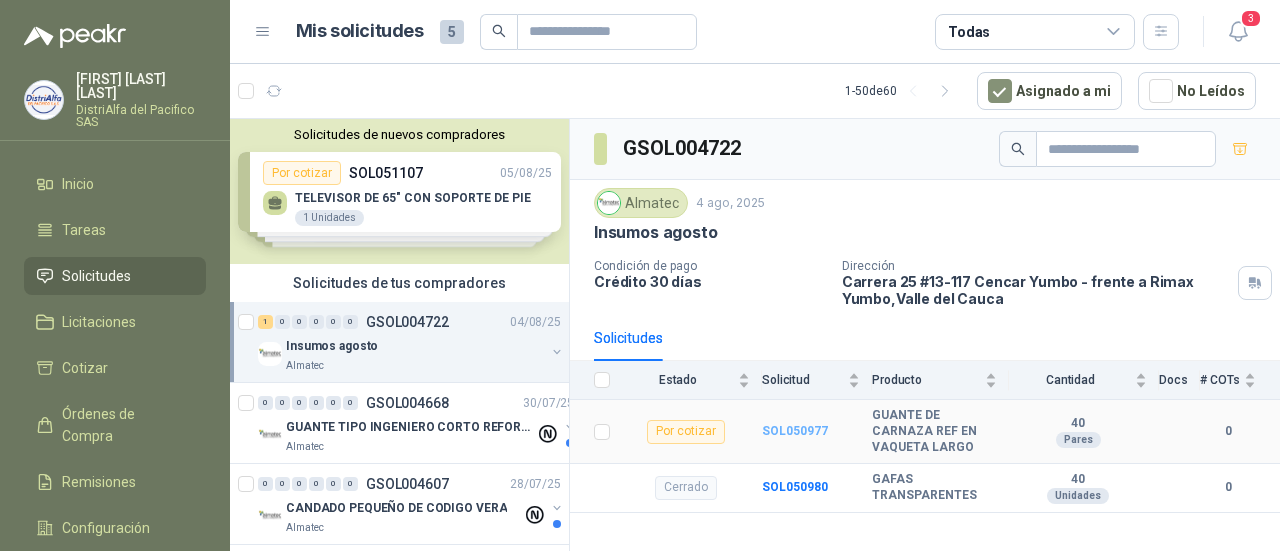 click on "SOL050977" at bounding box center (795, 431) 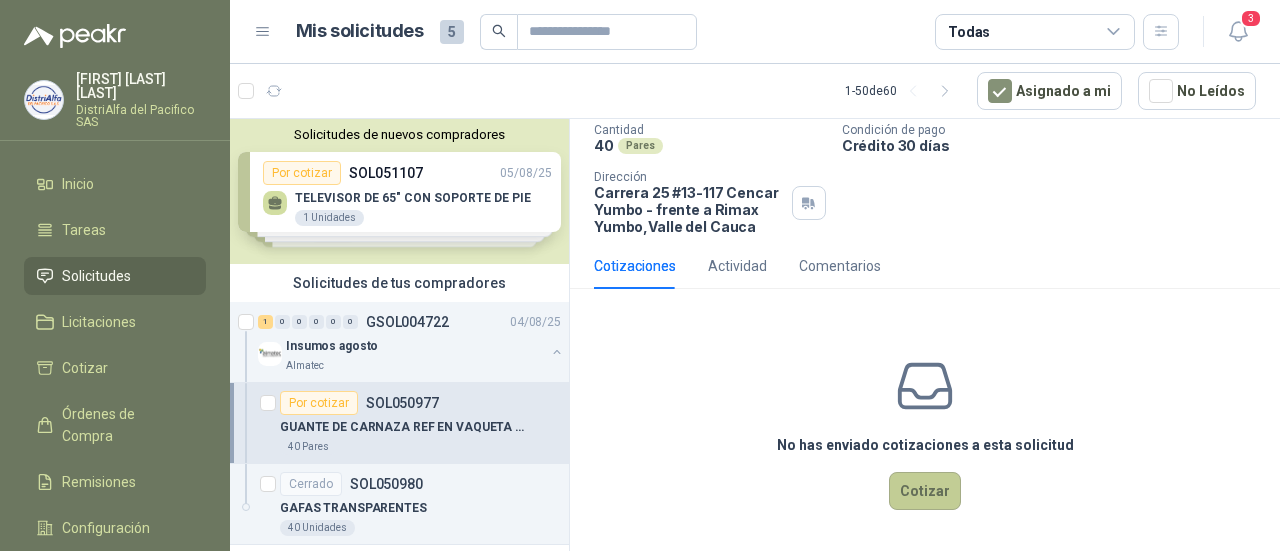 click on "Cotizar" at bounding box center (925, 491) 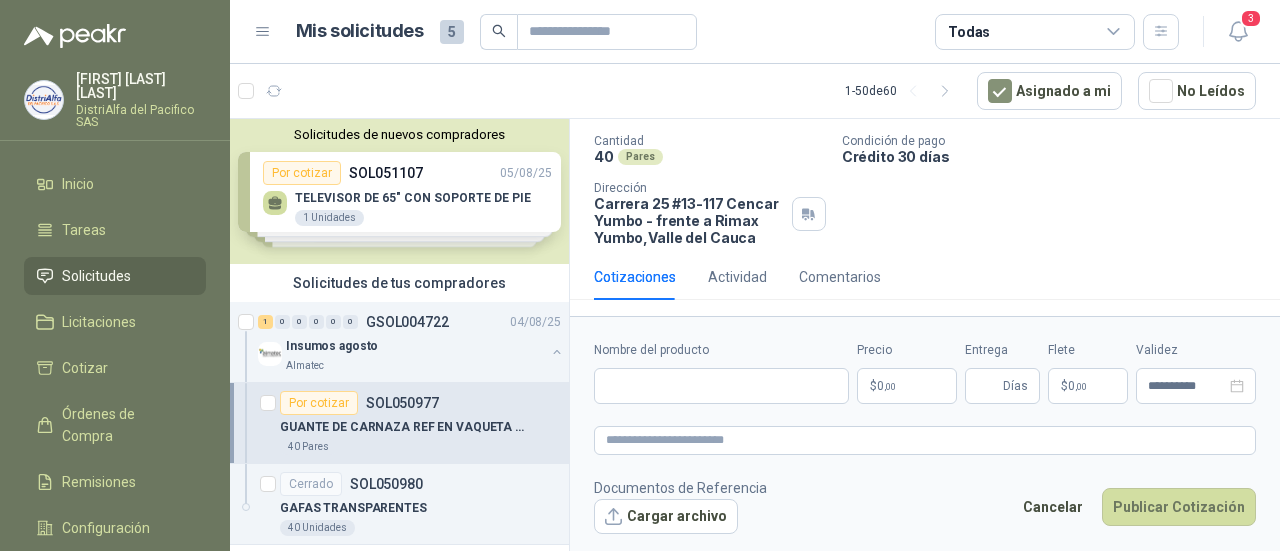 scroll, scrollTop: 118, scrollLeft: 0, axis: vertical 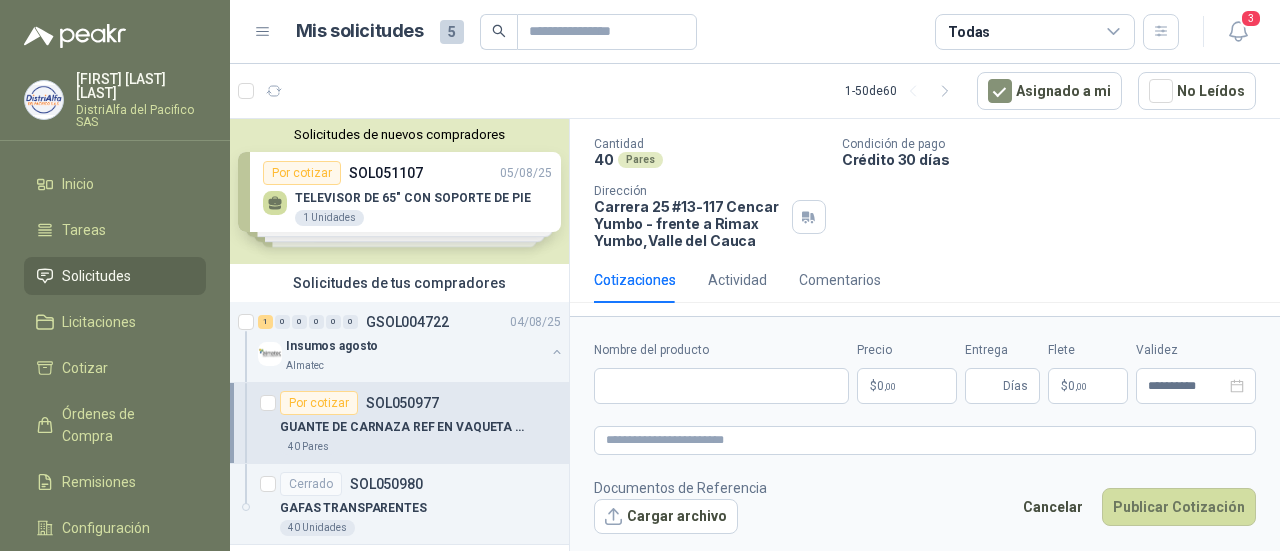 type 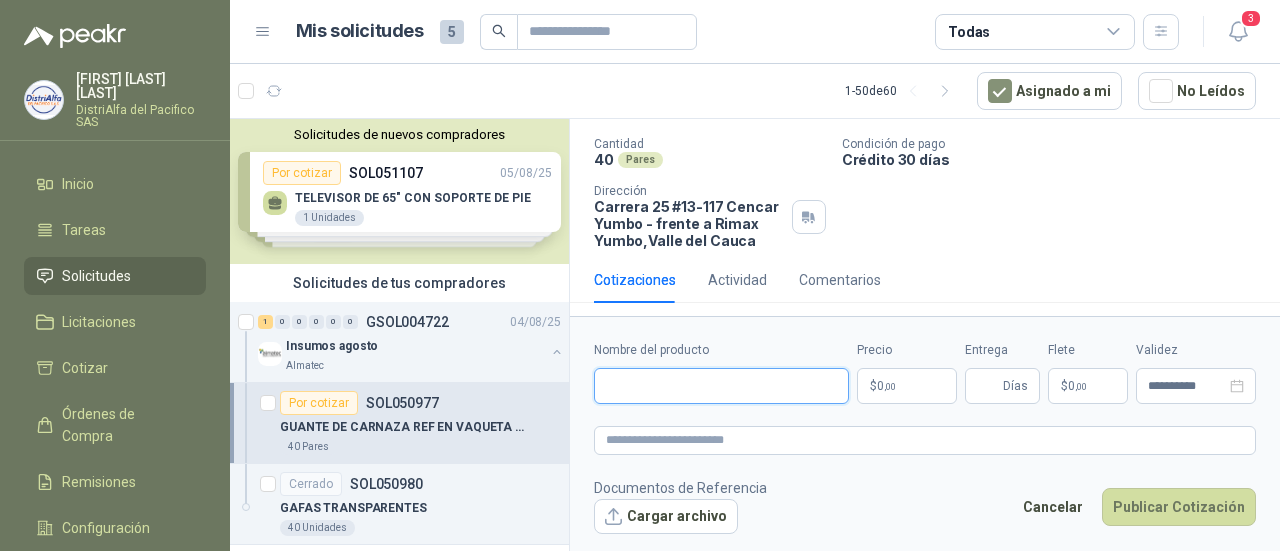 click on "Nombre del producto" at bounding box center [721, 386] 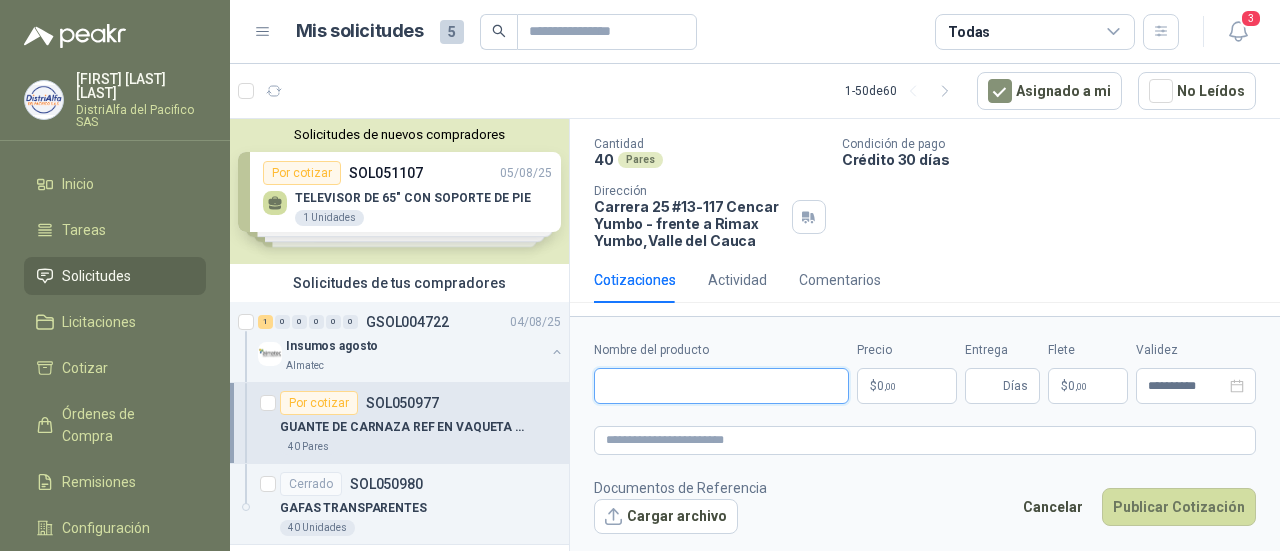type on "*****" 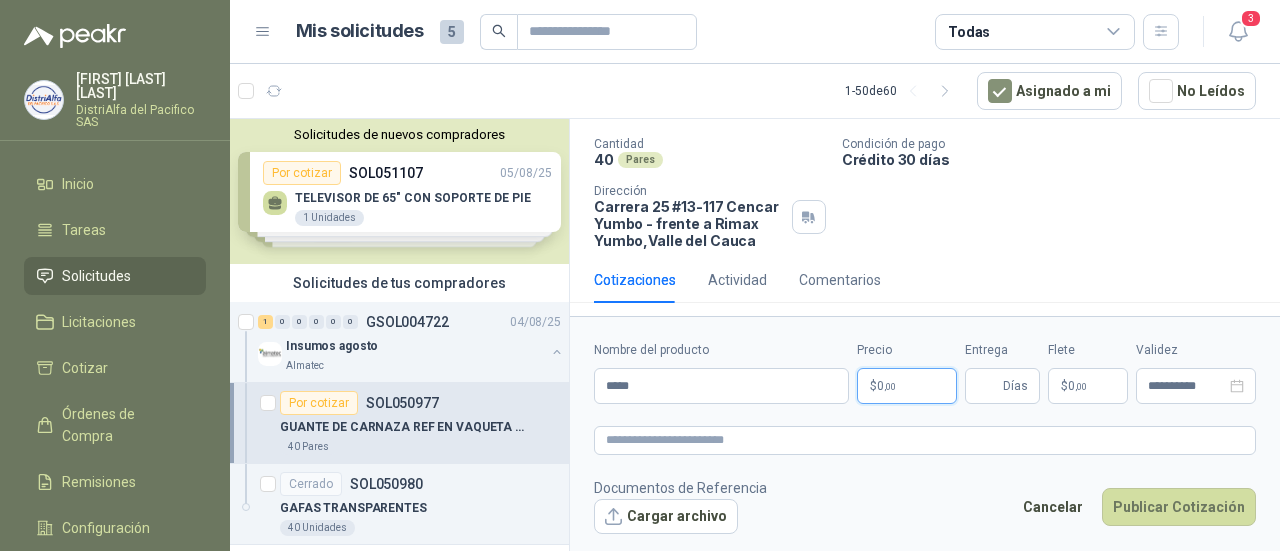 click on "$  0 ,00" at bounding box center (907, 386) 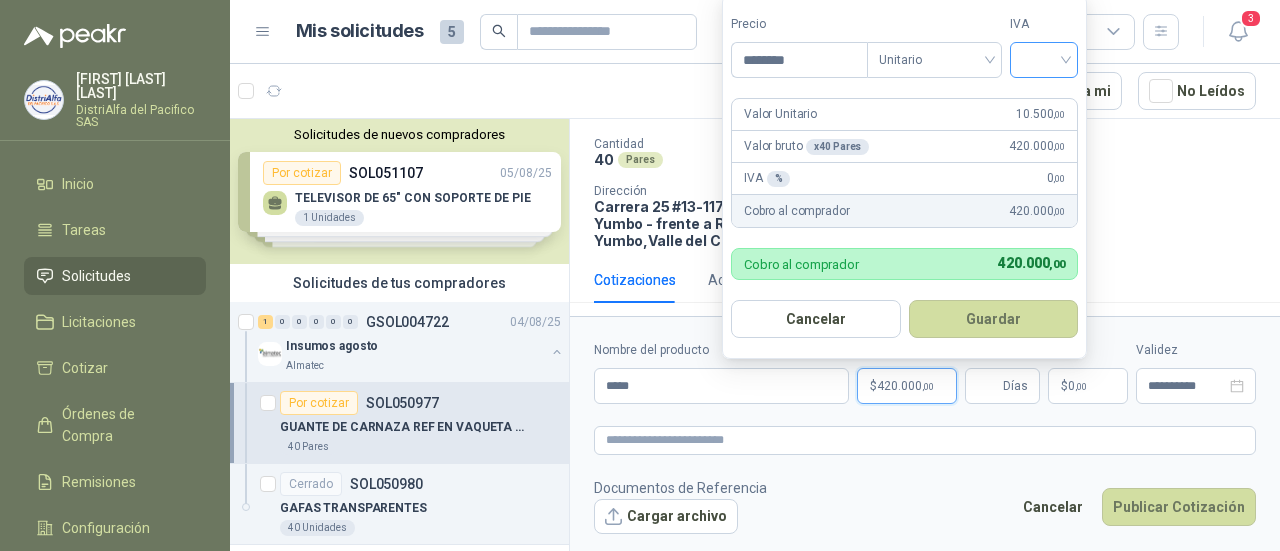 click at bounding box center [1044, 60] 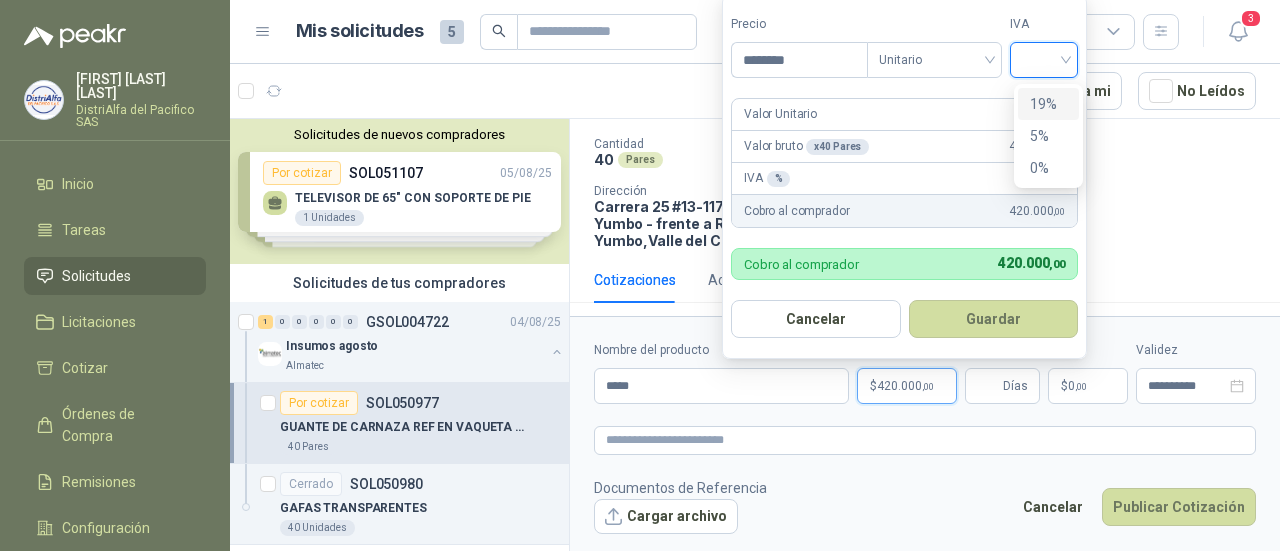 click on "19%" at bounding box center [1048, 104] 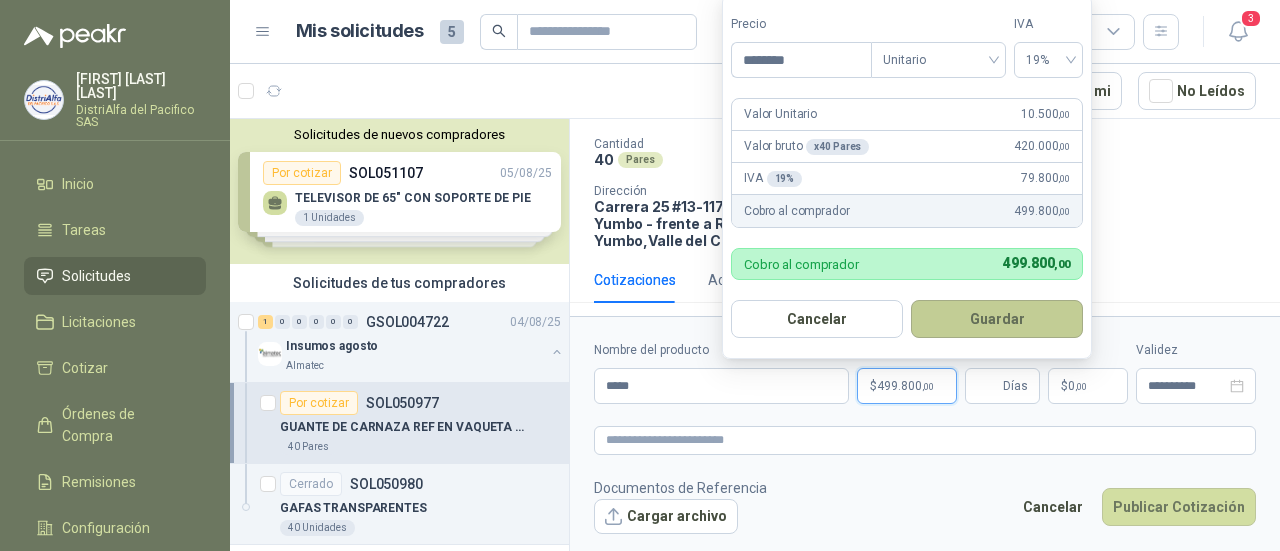 click on "Guardar" at bounding box center [997, 319] 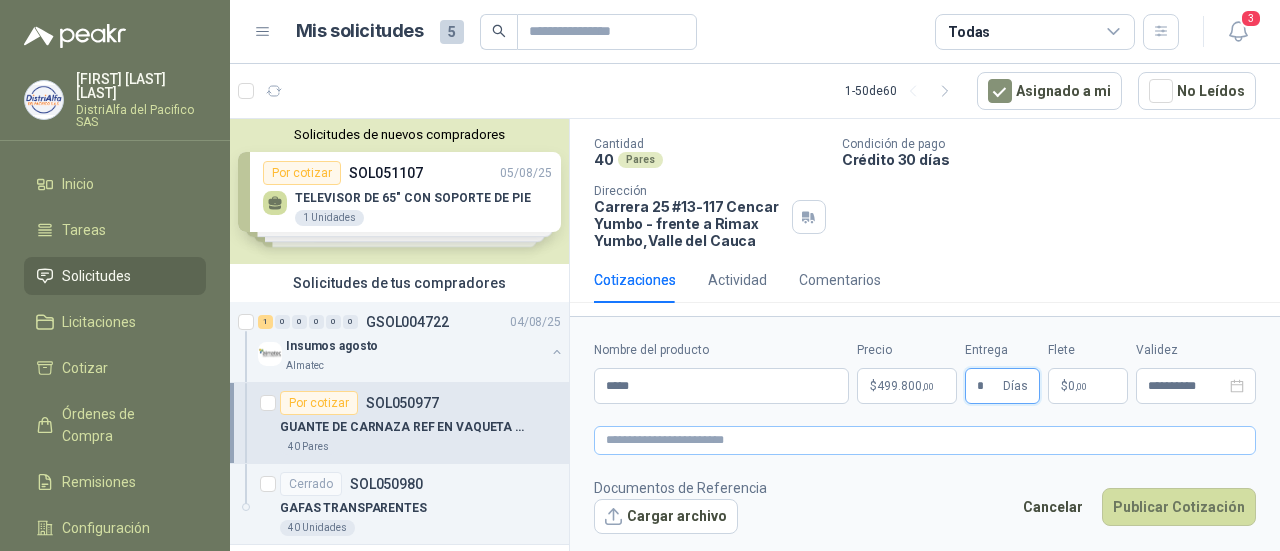 type on "*" 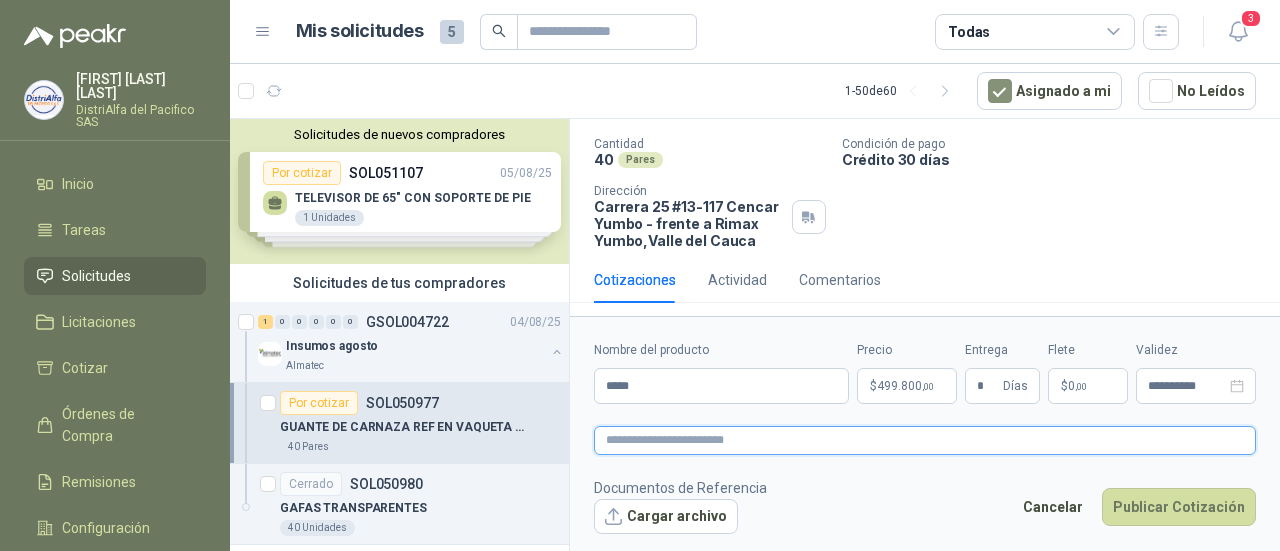 click at bounding box center (925, 440) 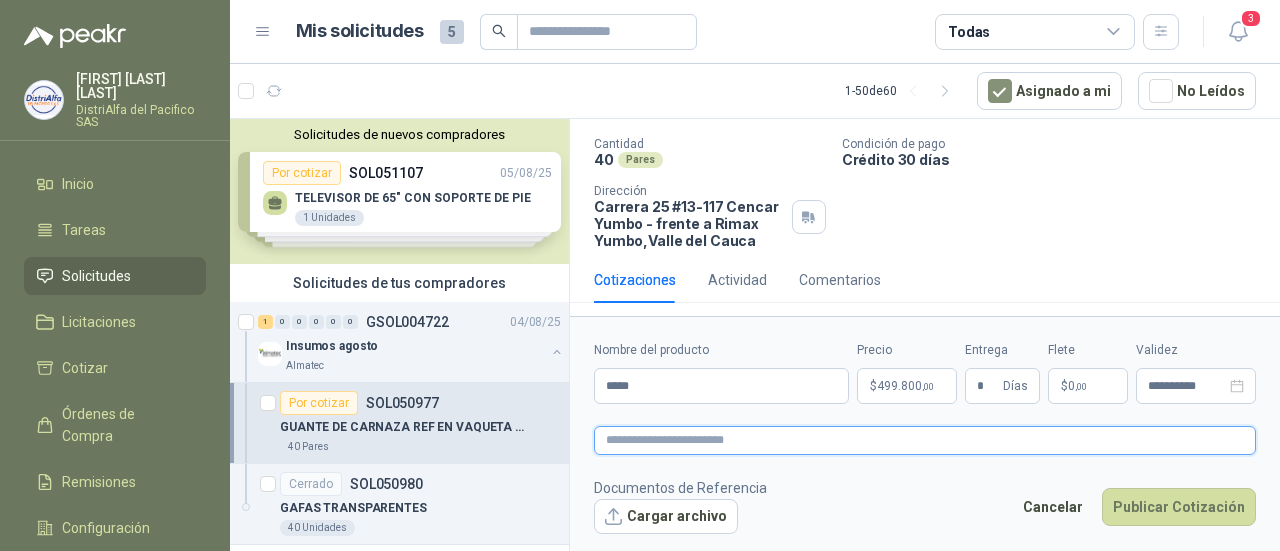 type 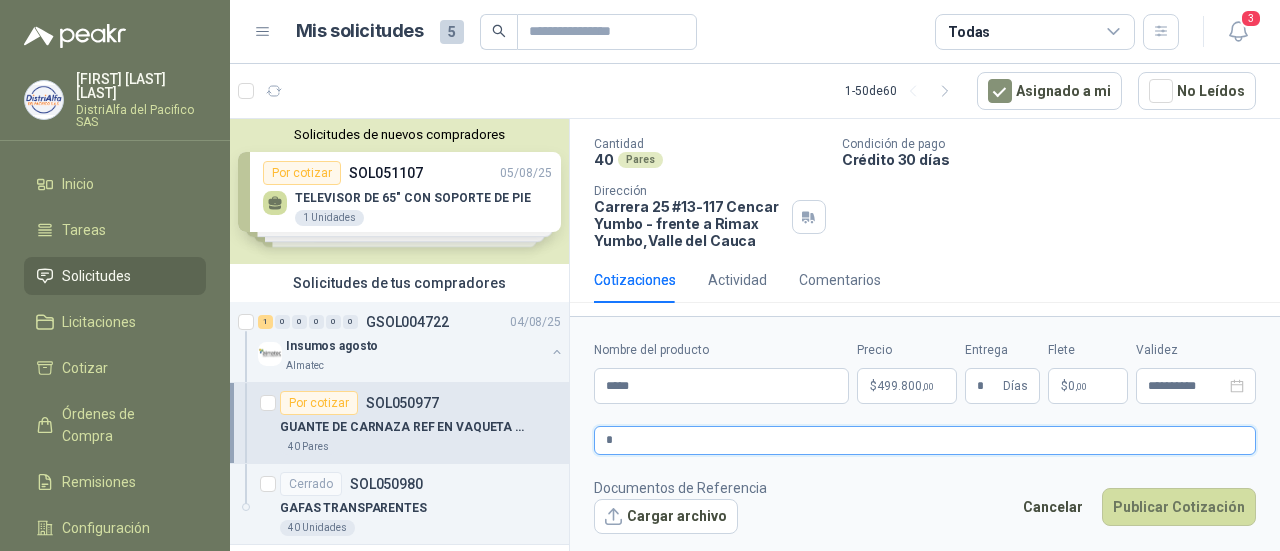 type on "**" 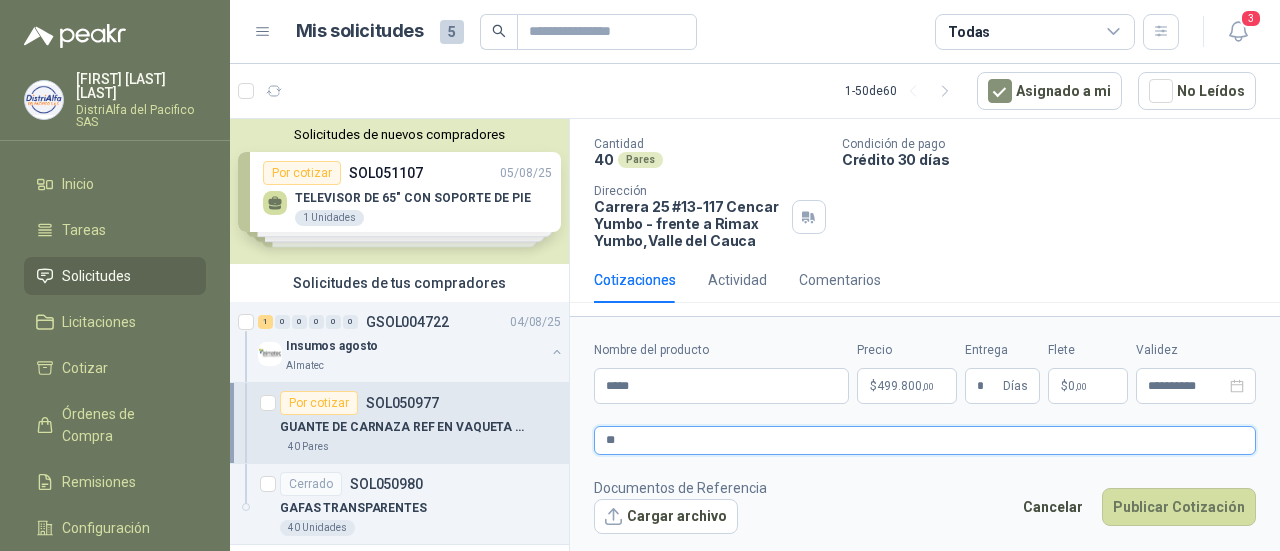 type 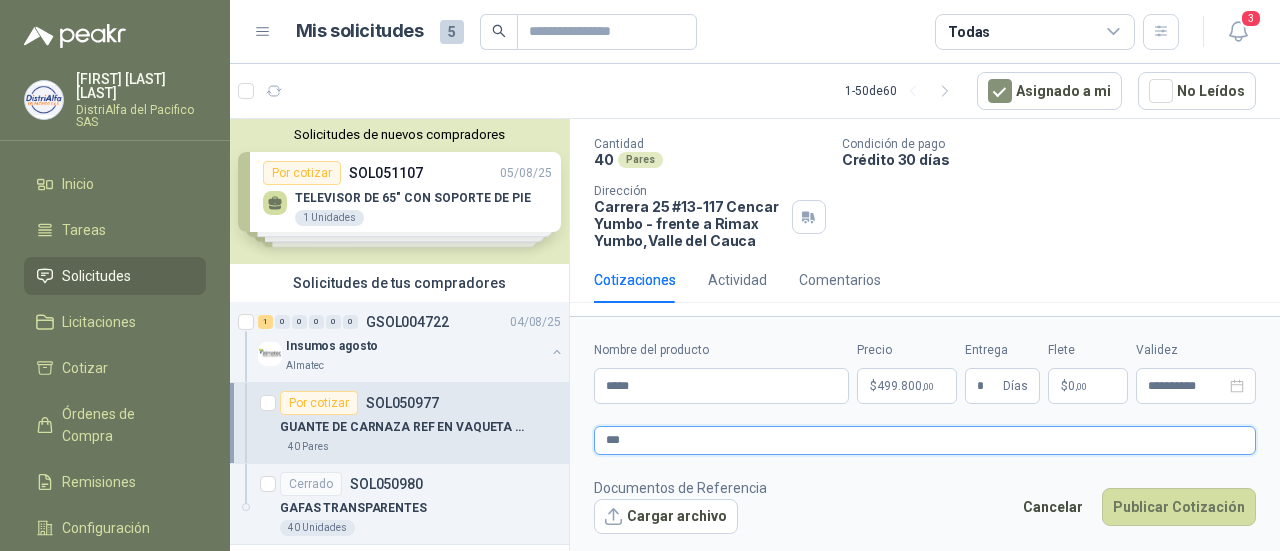 type 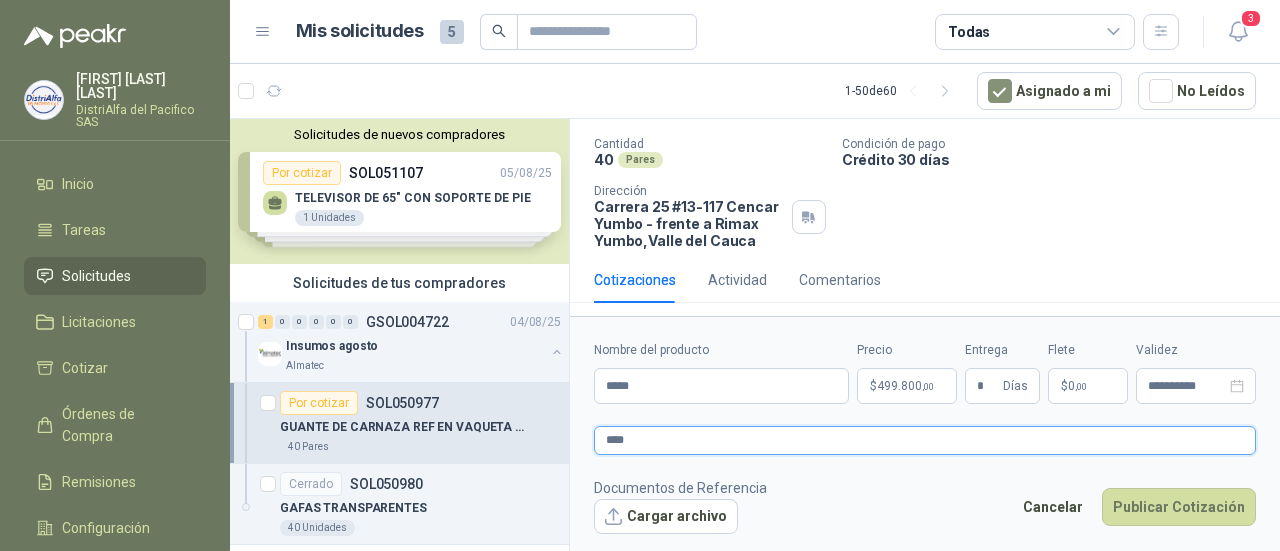 type 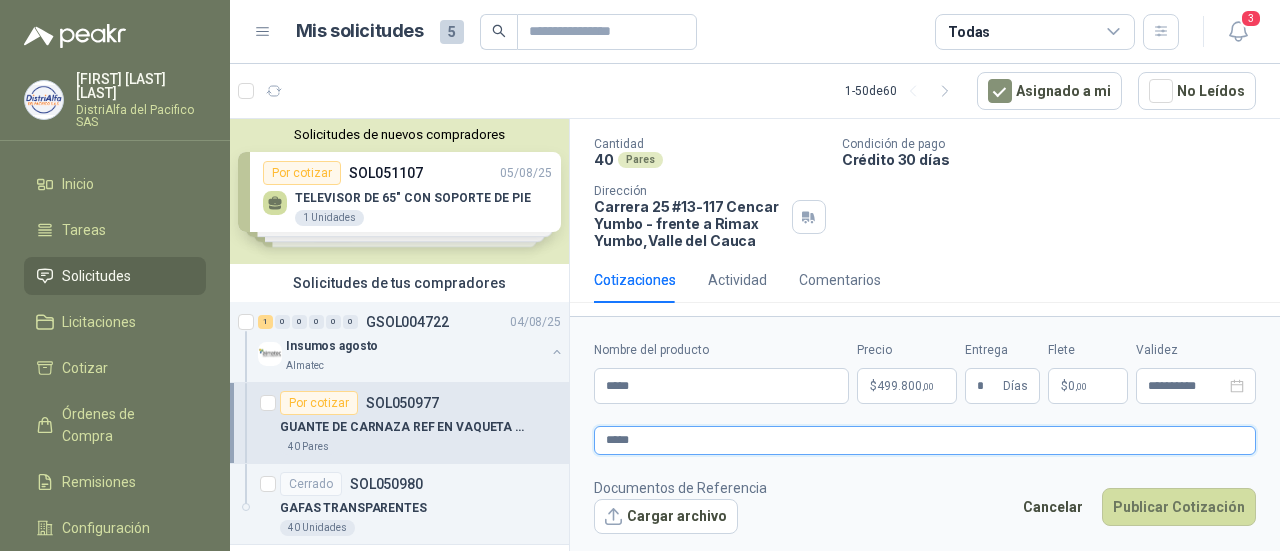 type 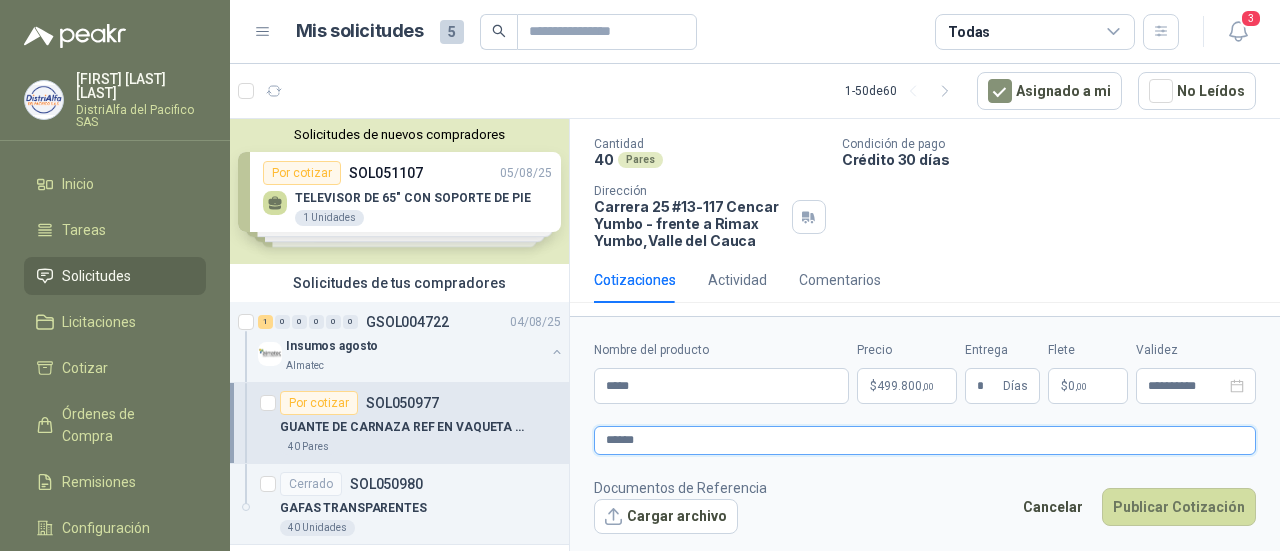 type on "******" 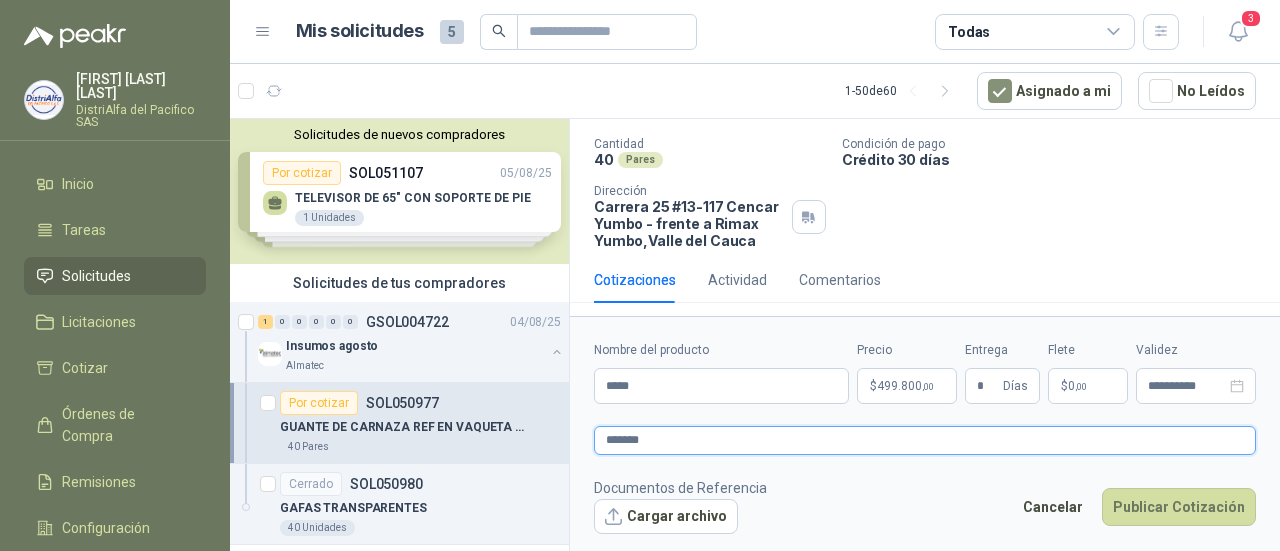 type 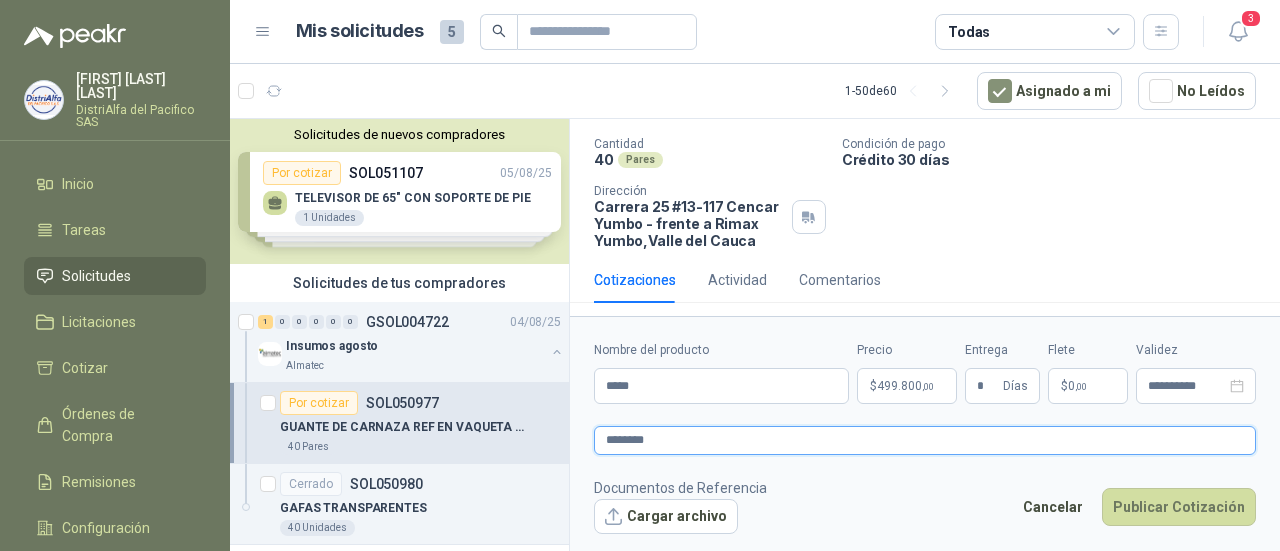 type 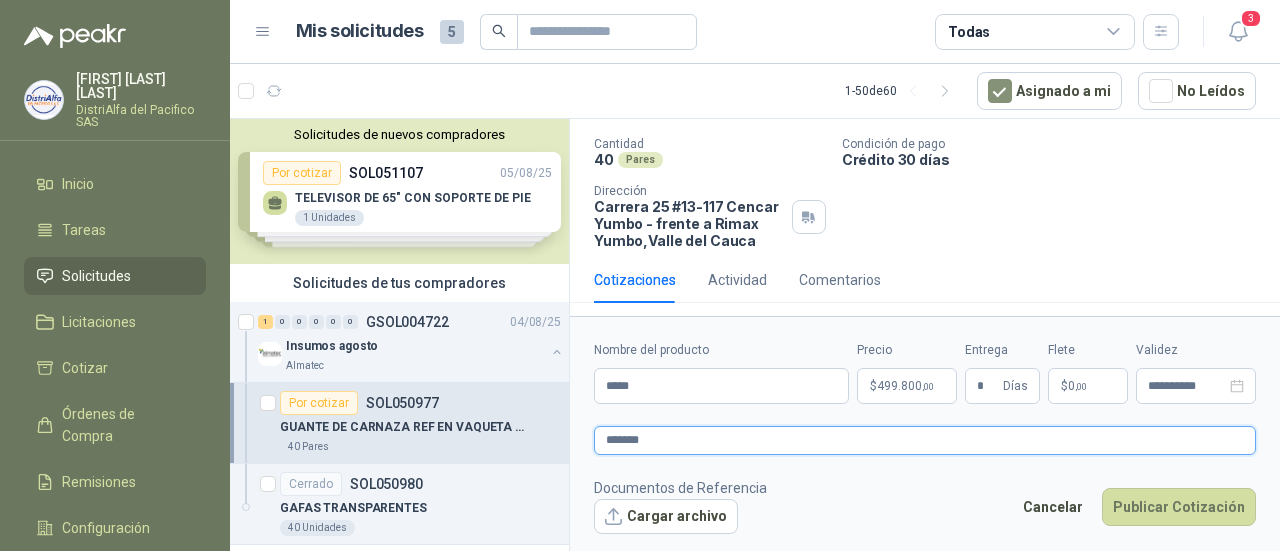 type 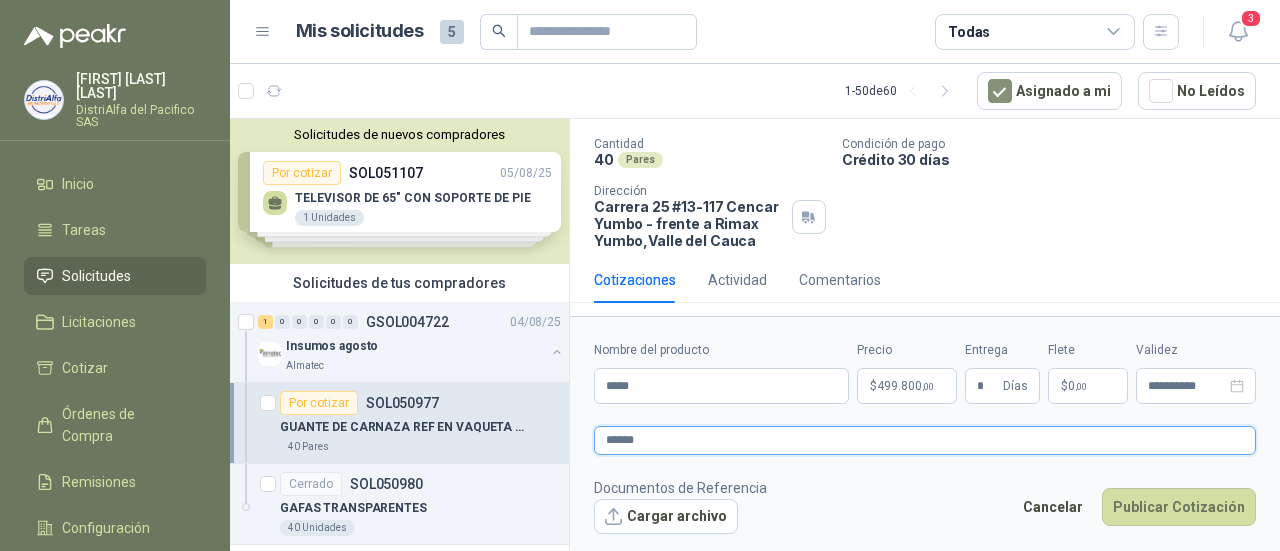 type 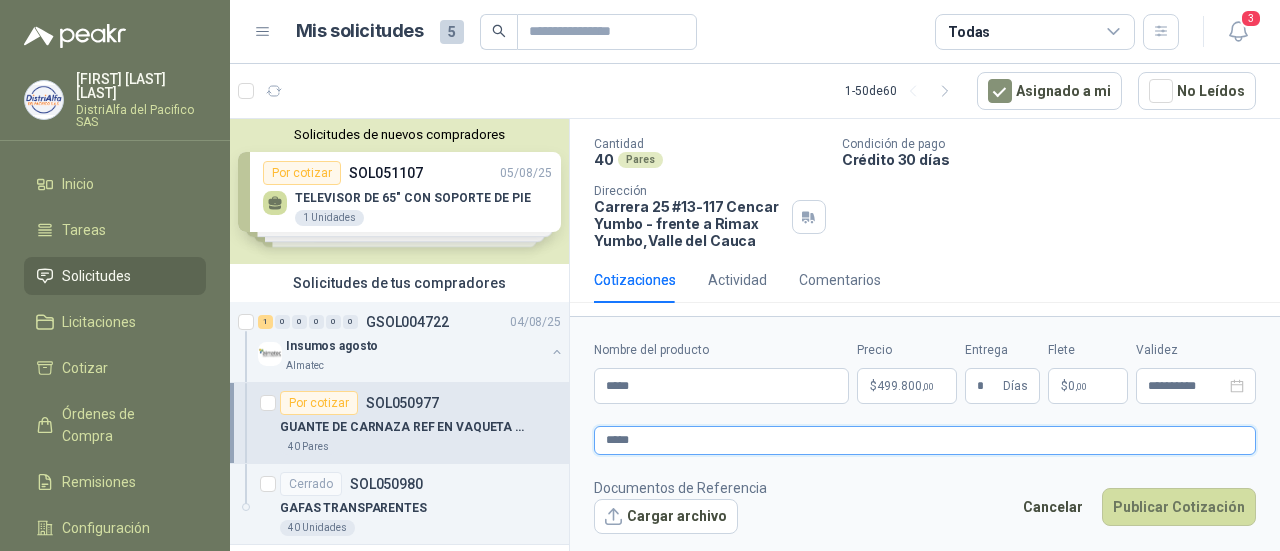 type 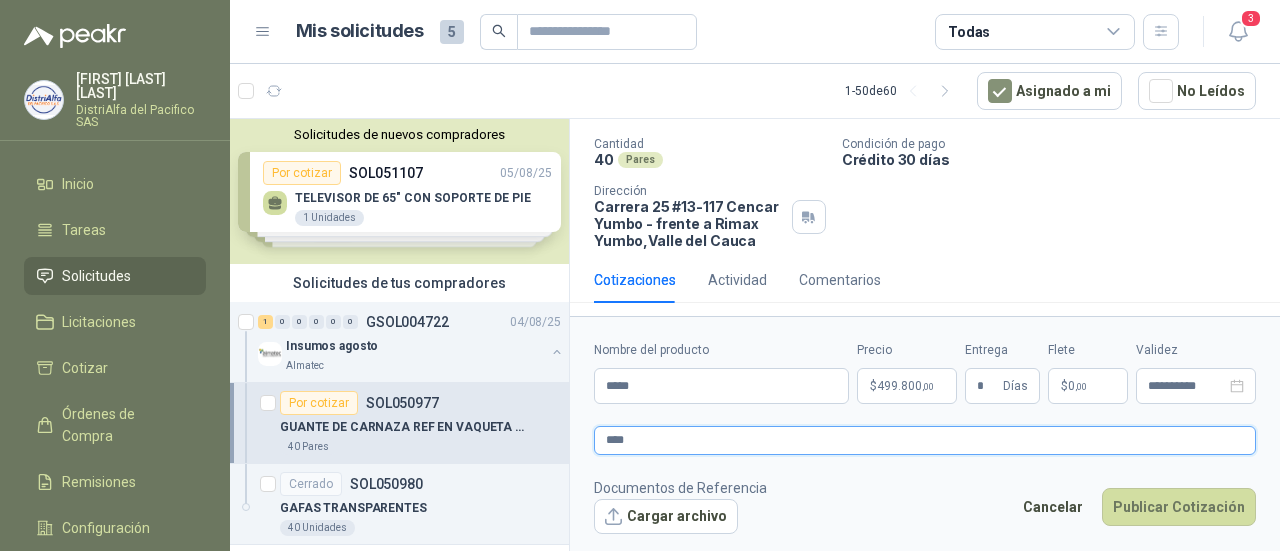 type 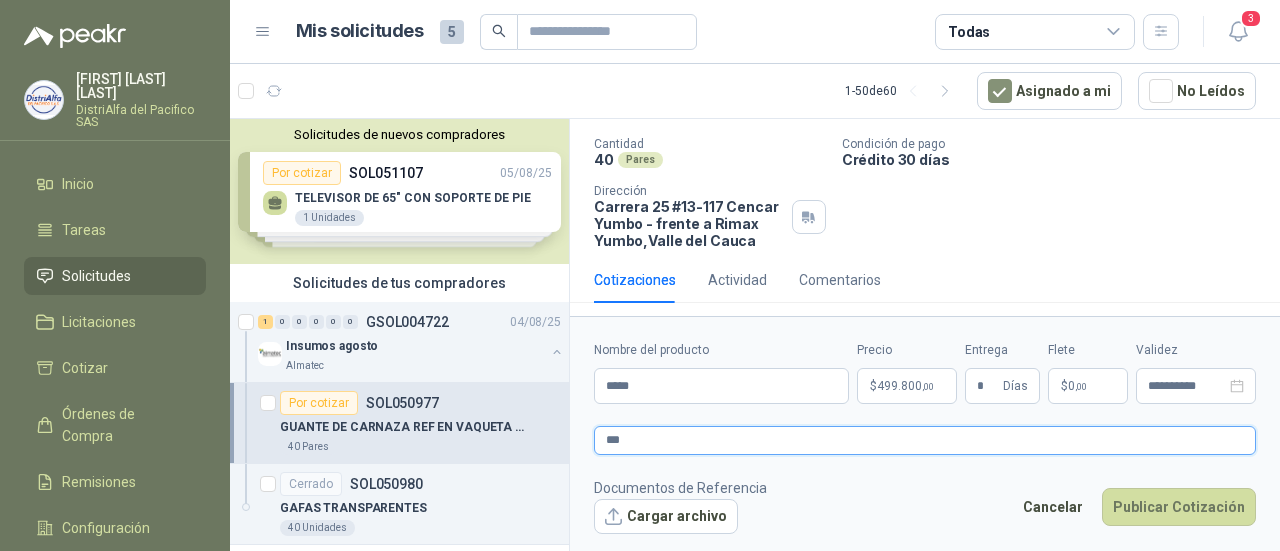 type 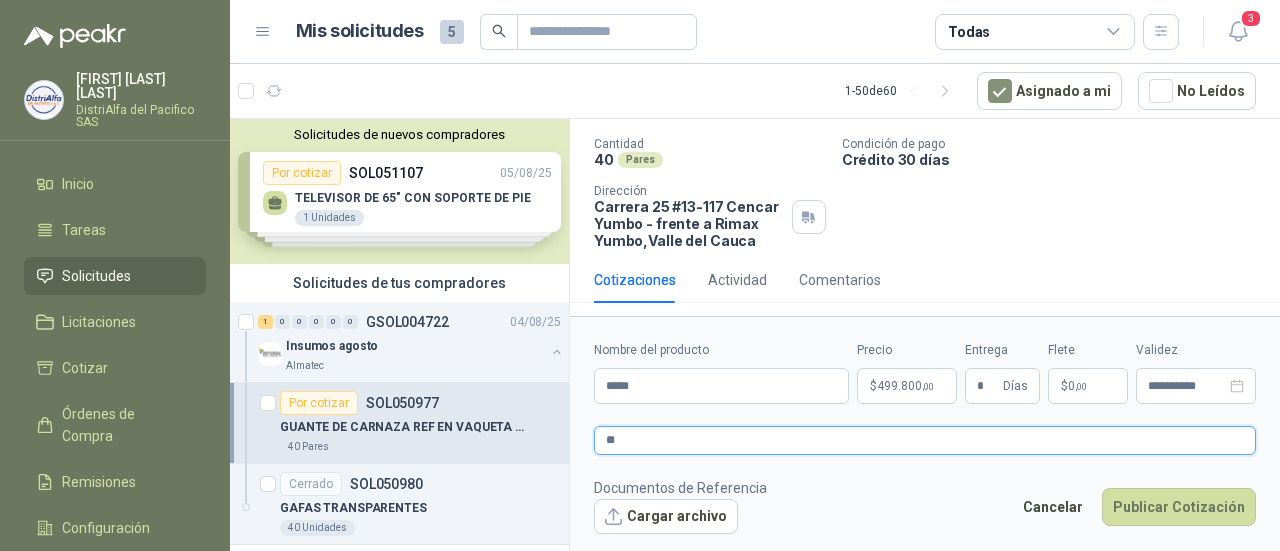 type 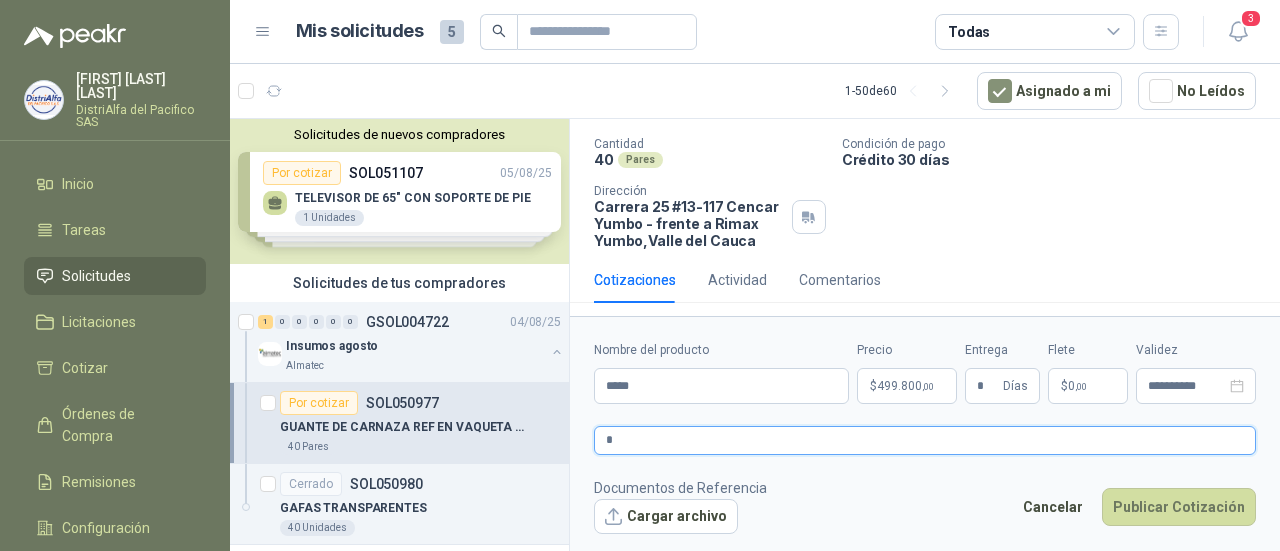 type 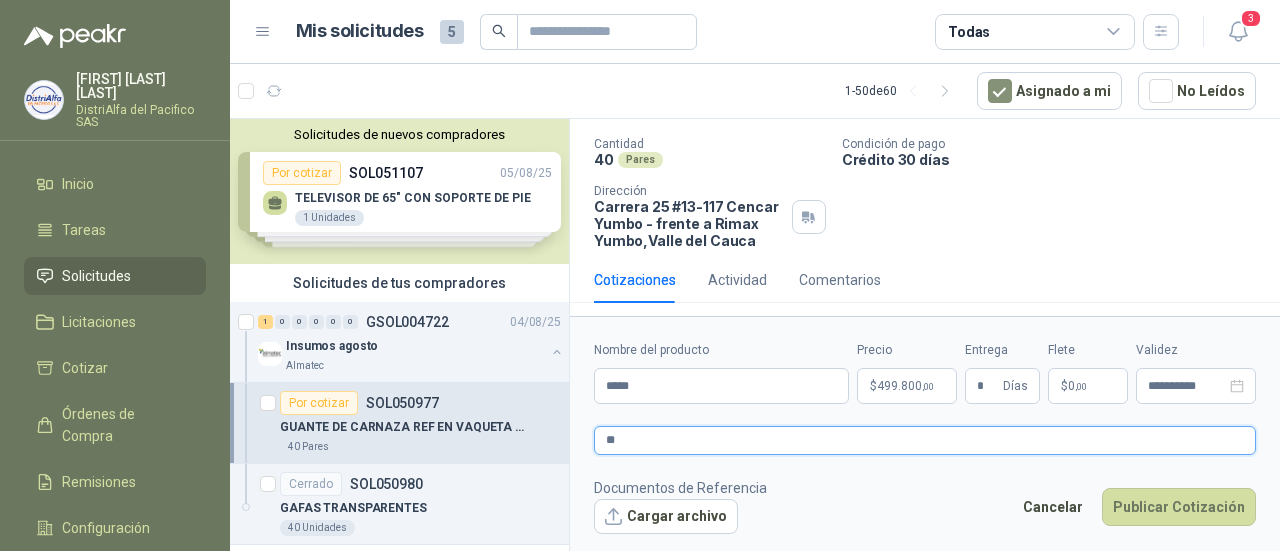 type 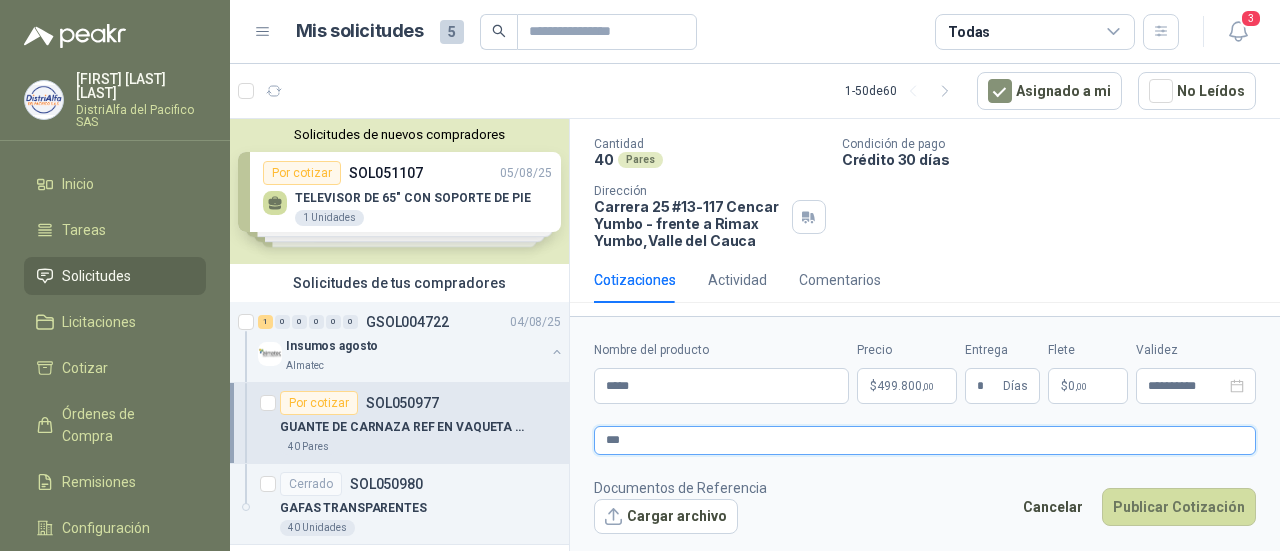 type 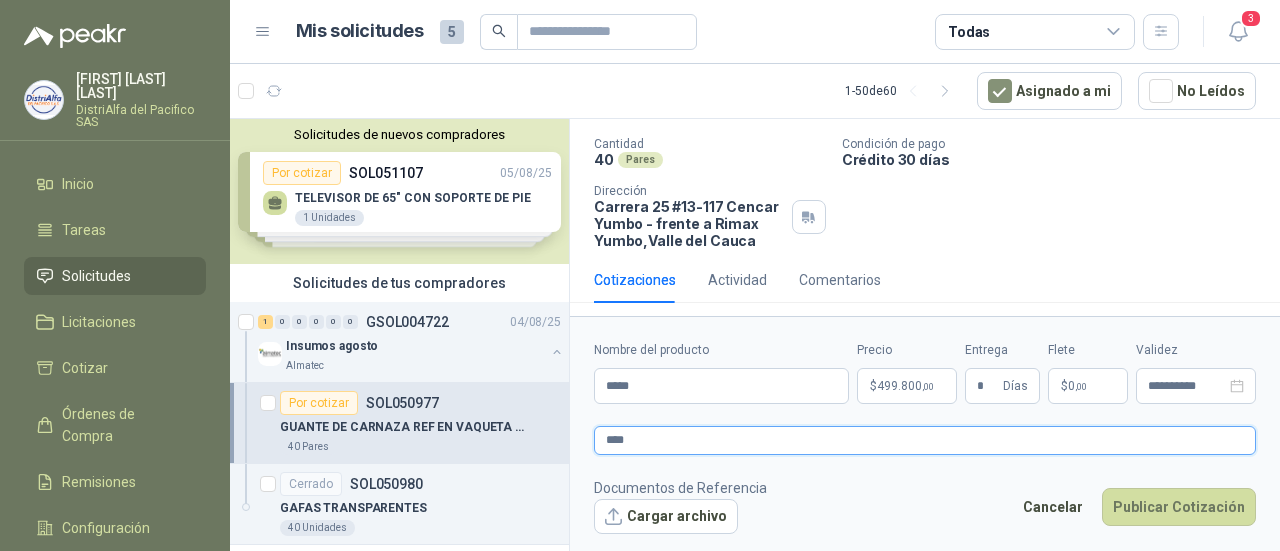 type 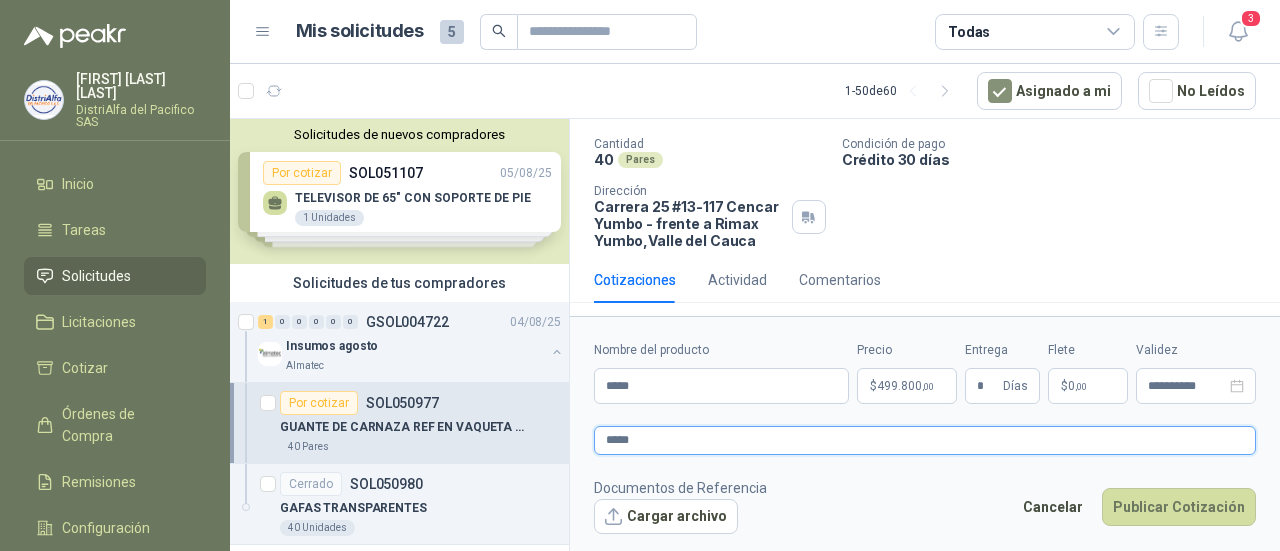 type 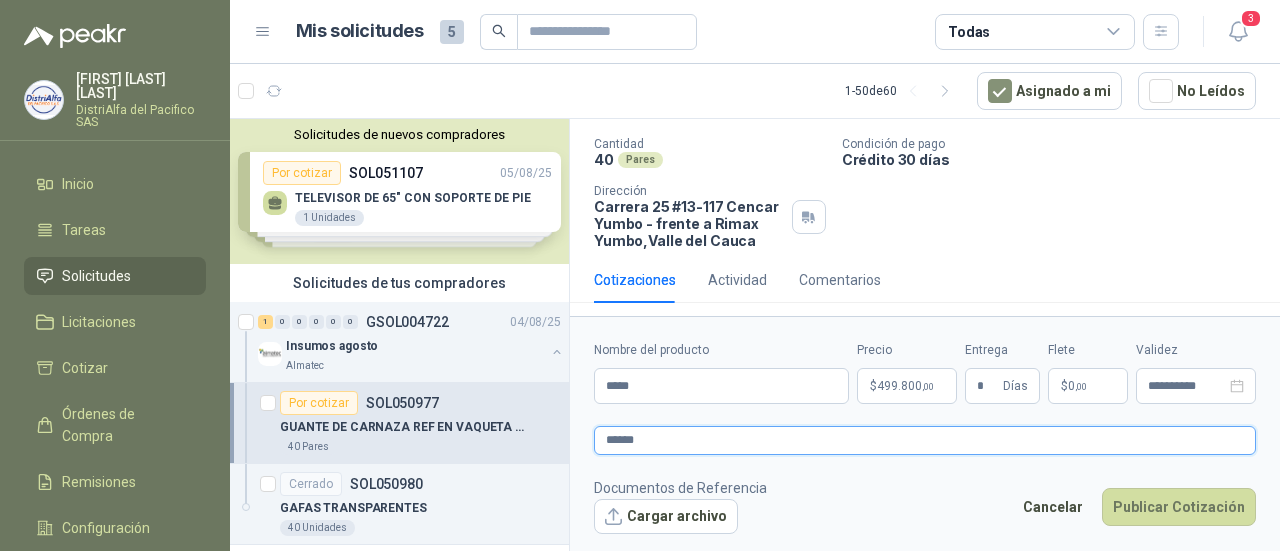 type 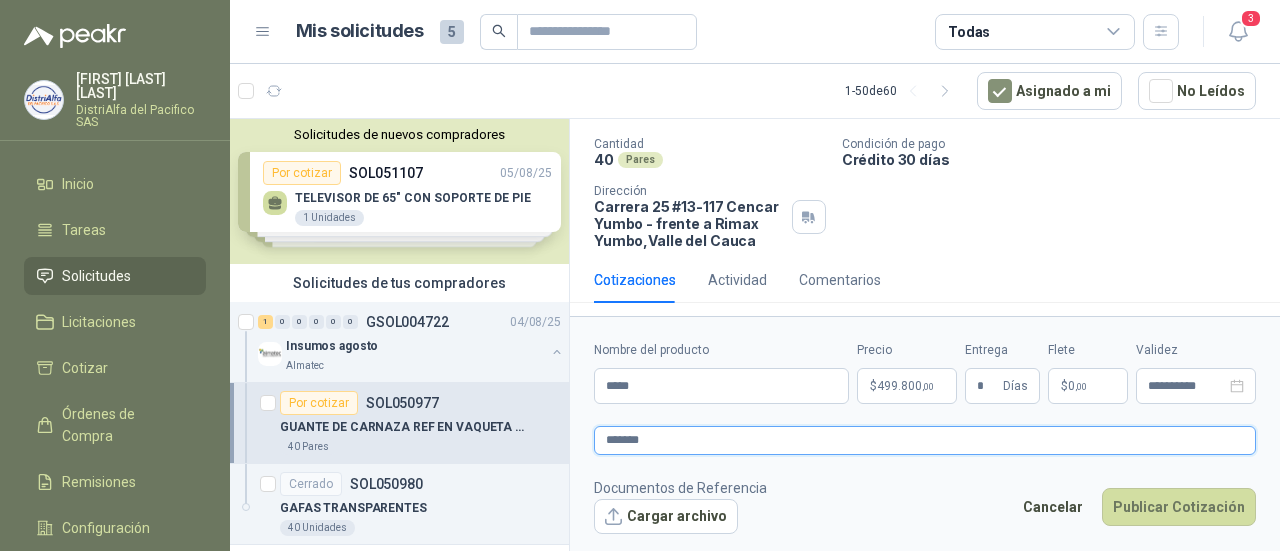 type 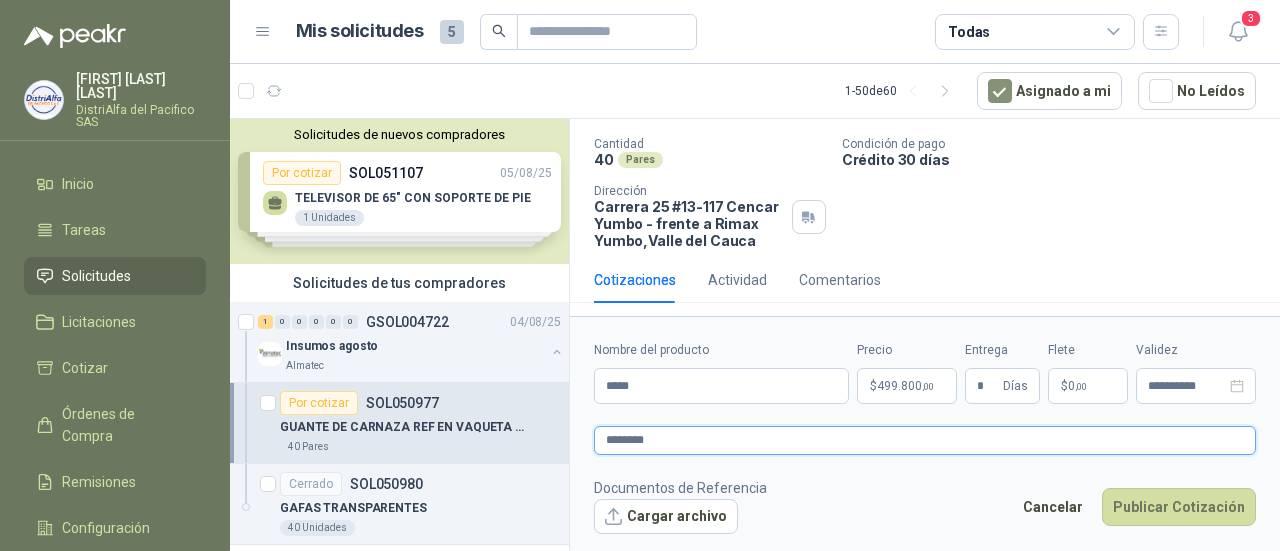 type 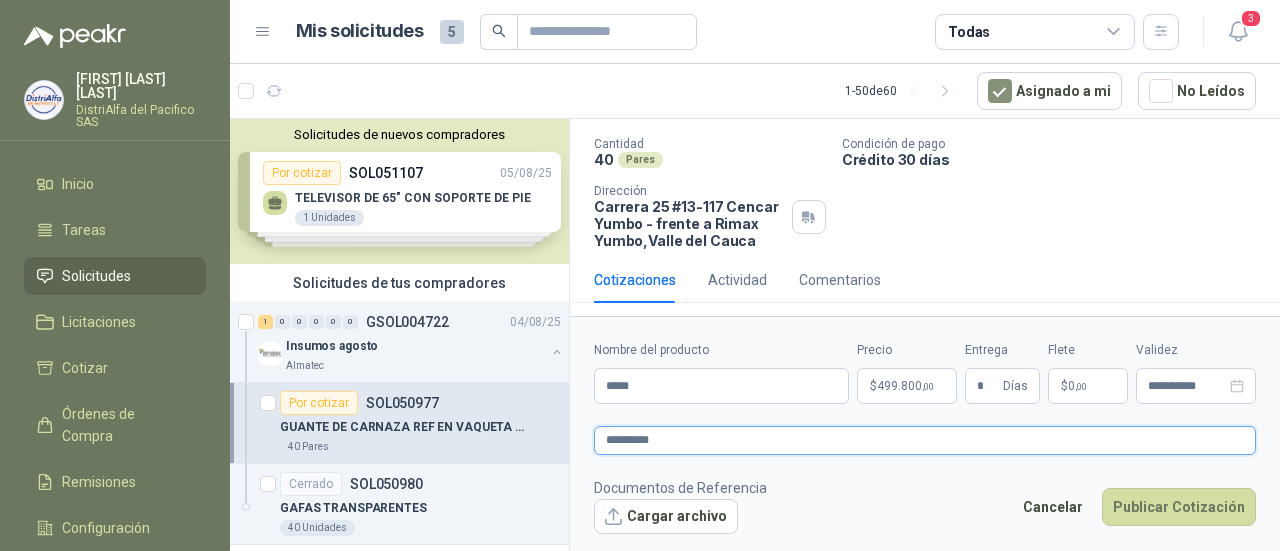 type 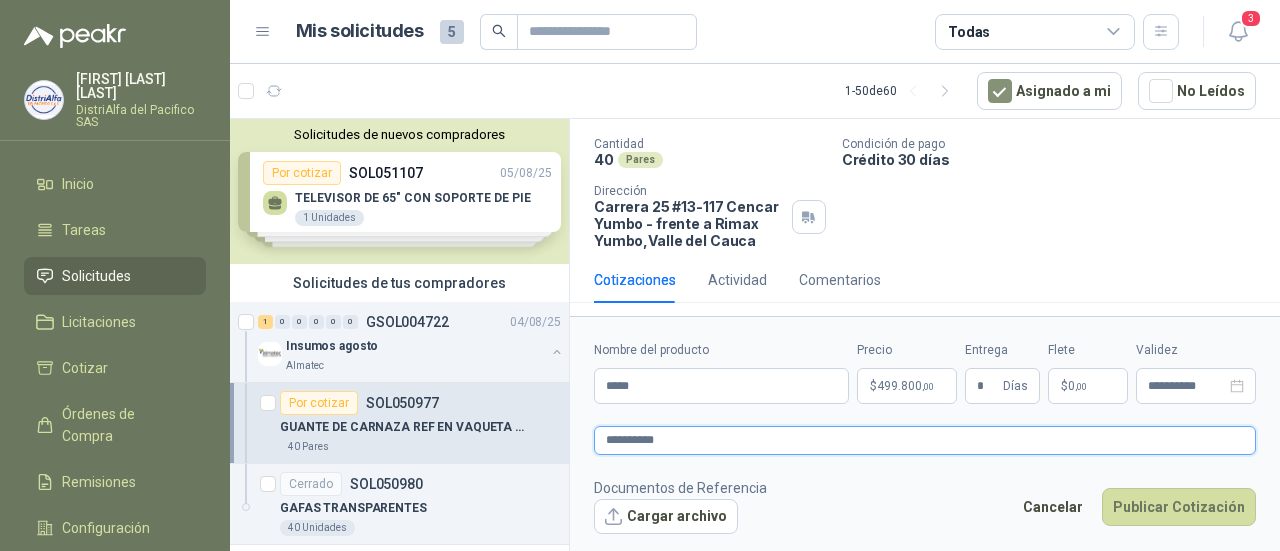 type 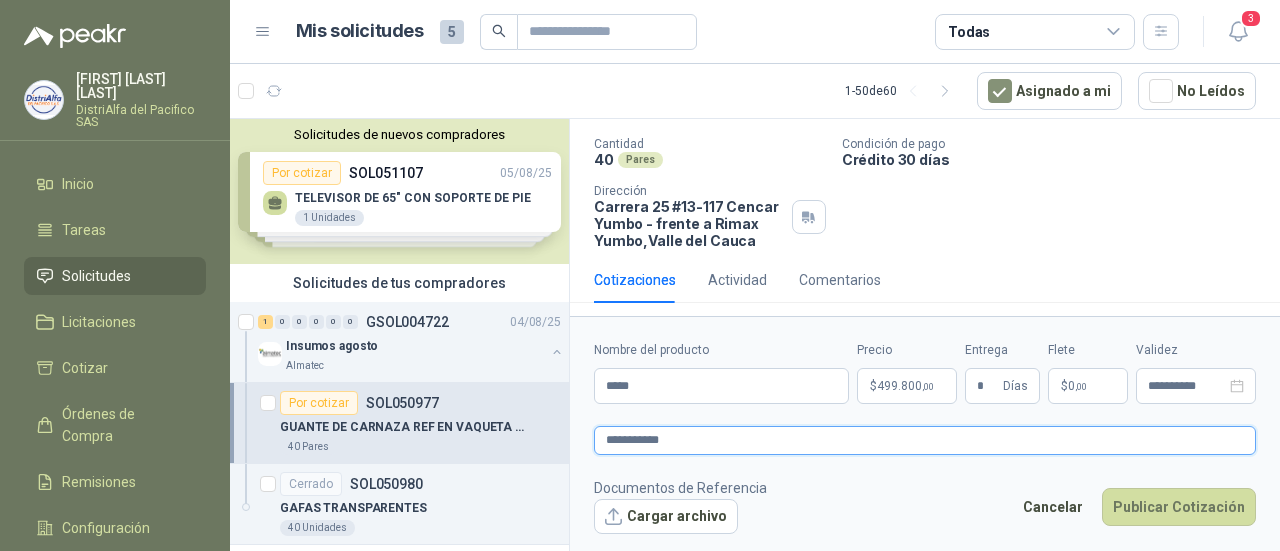 type 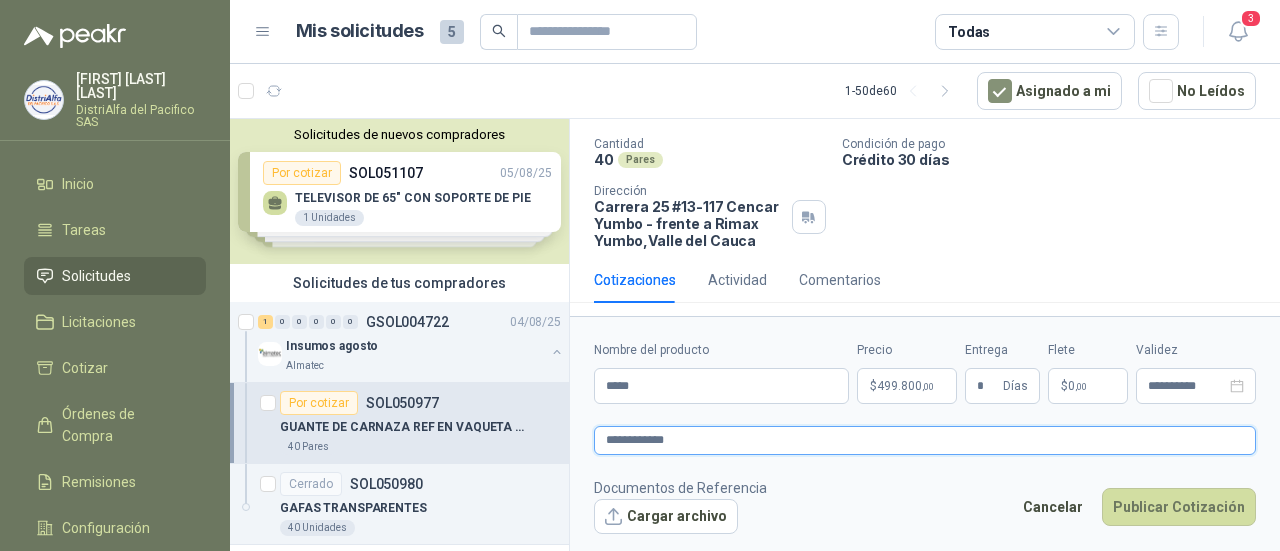 type 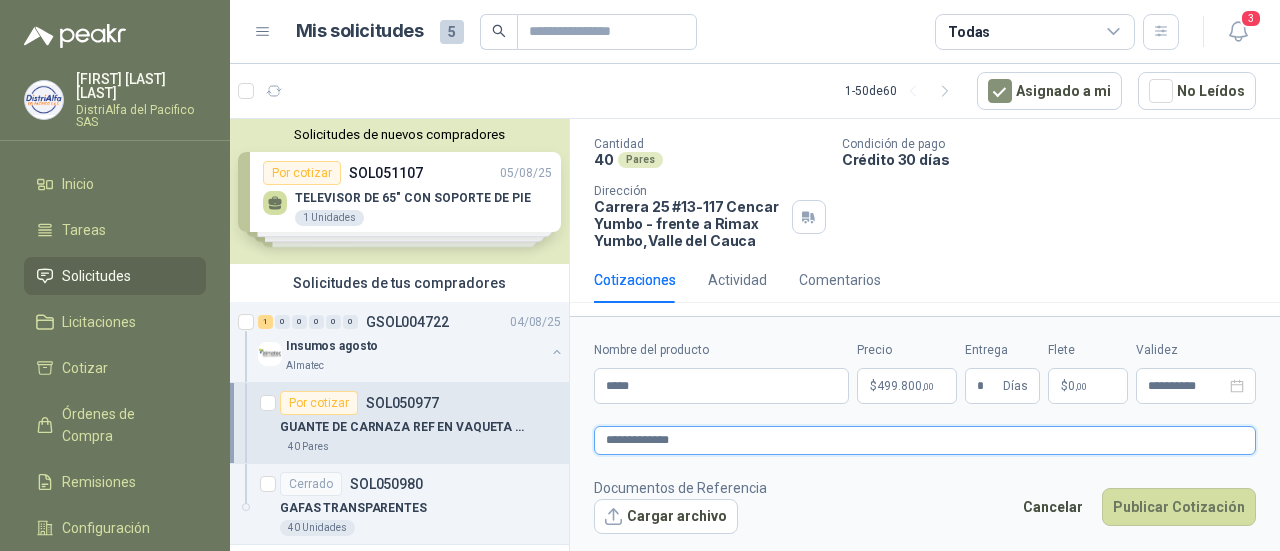 type 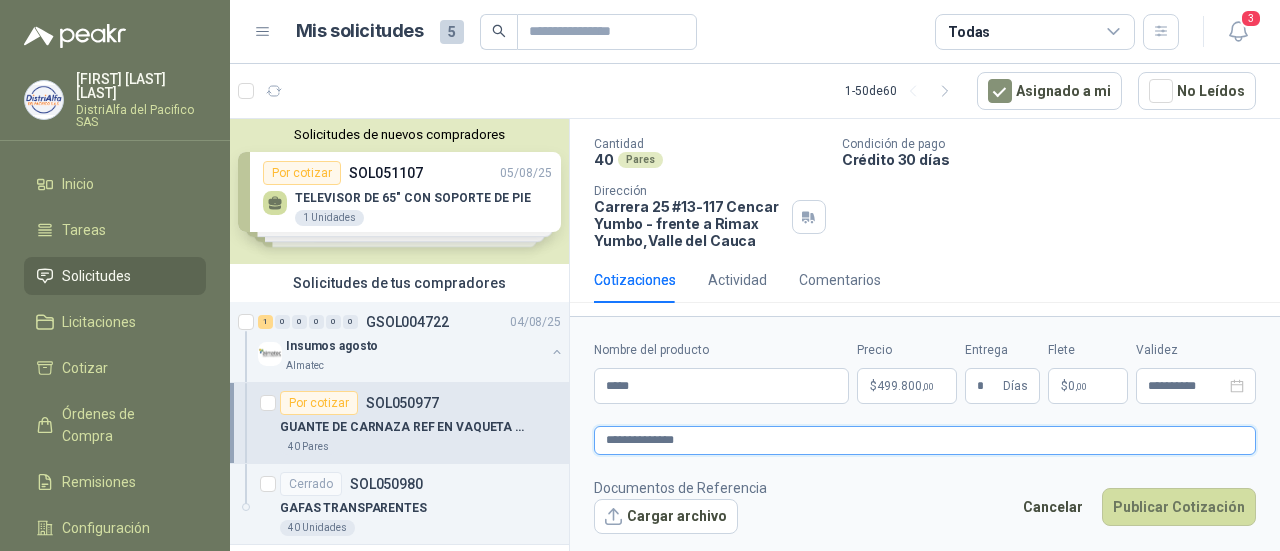 type 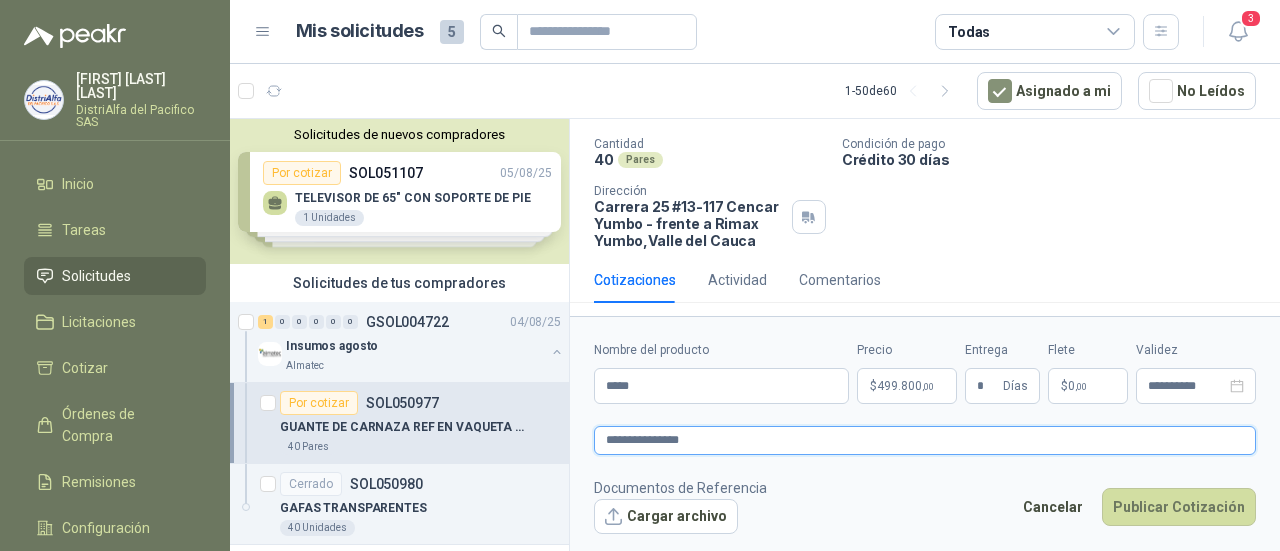 type 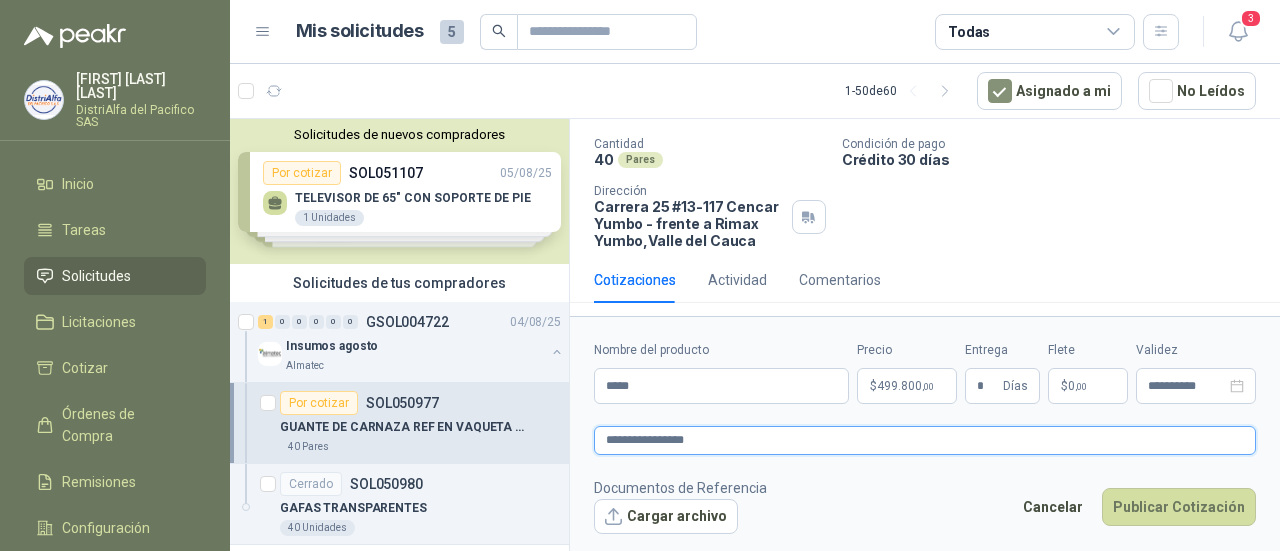 type 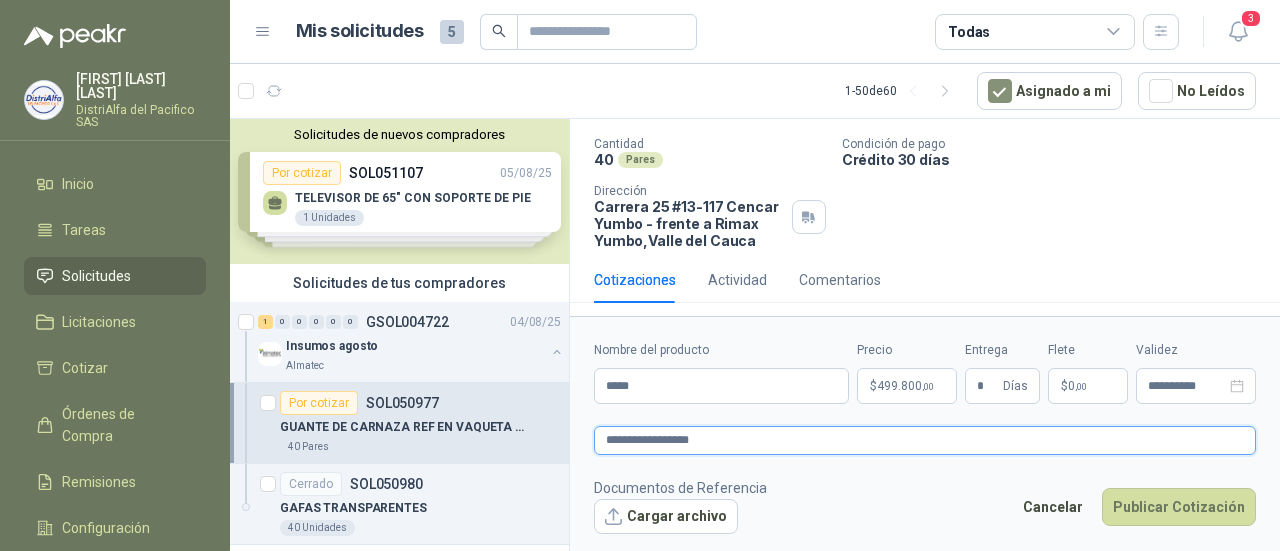 type 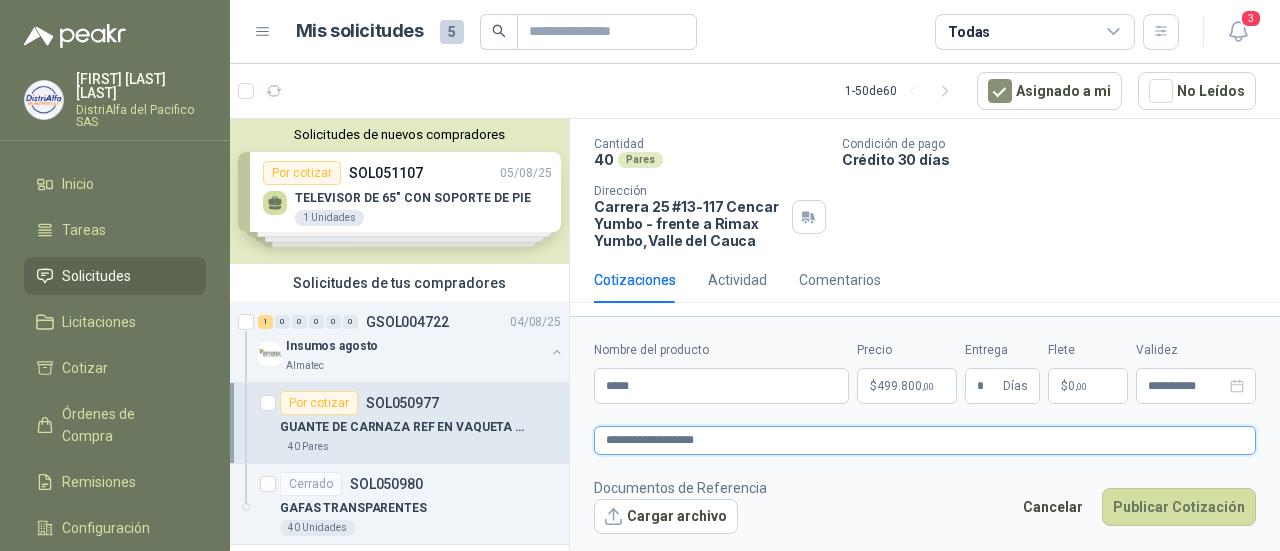 type 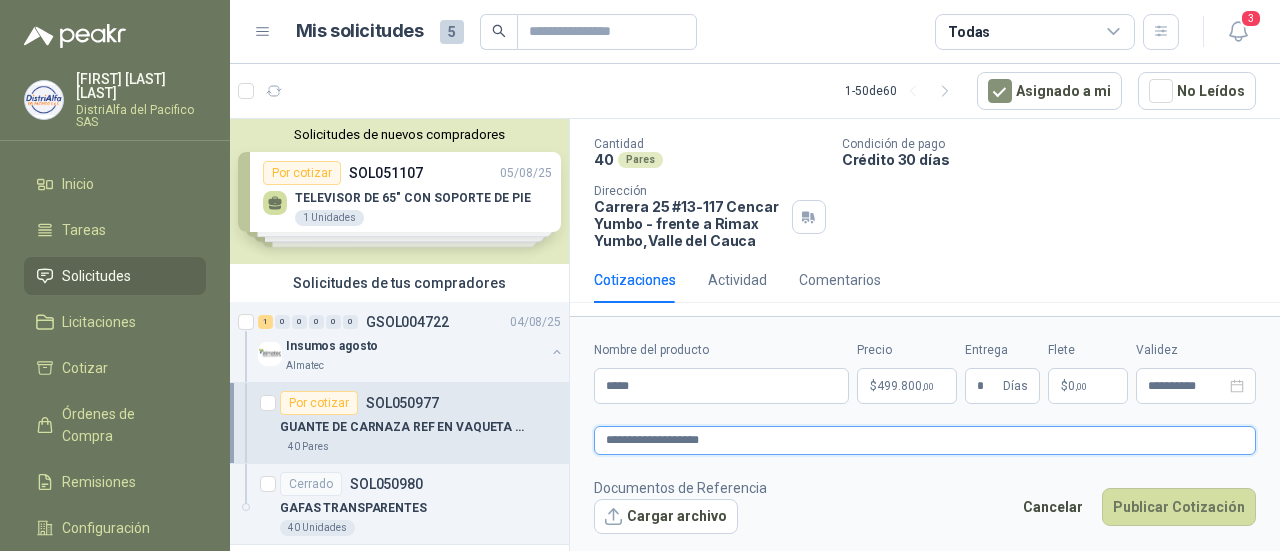 type 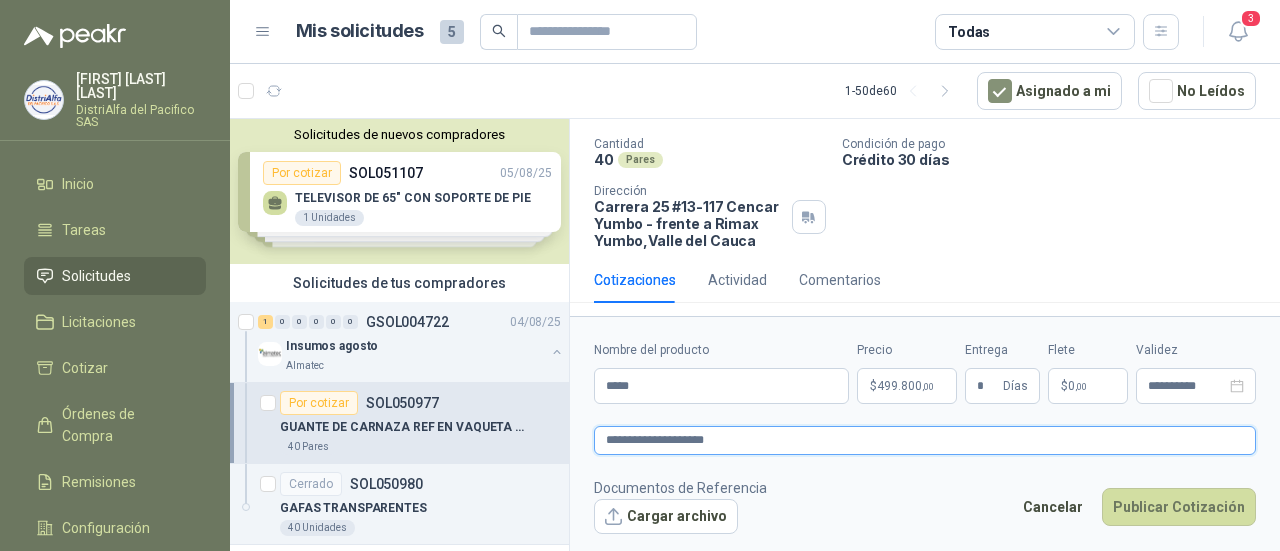 type 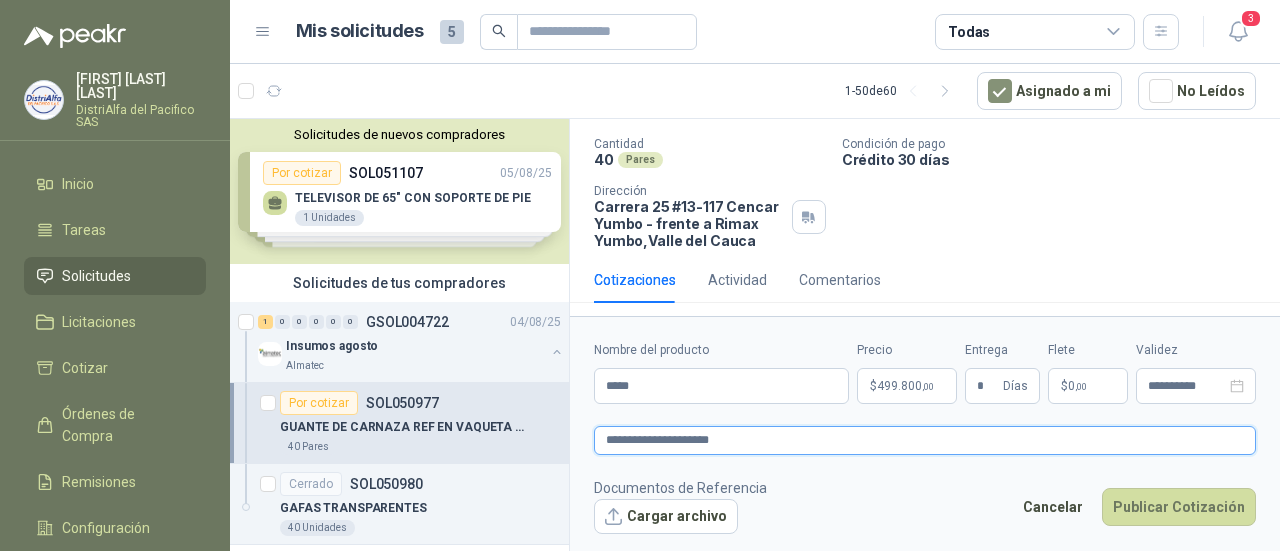 type 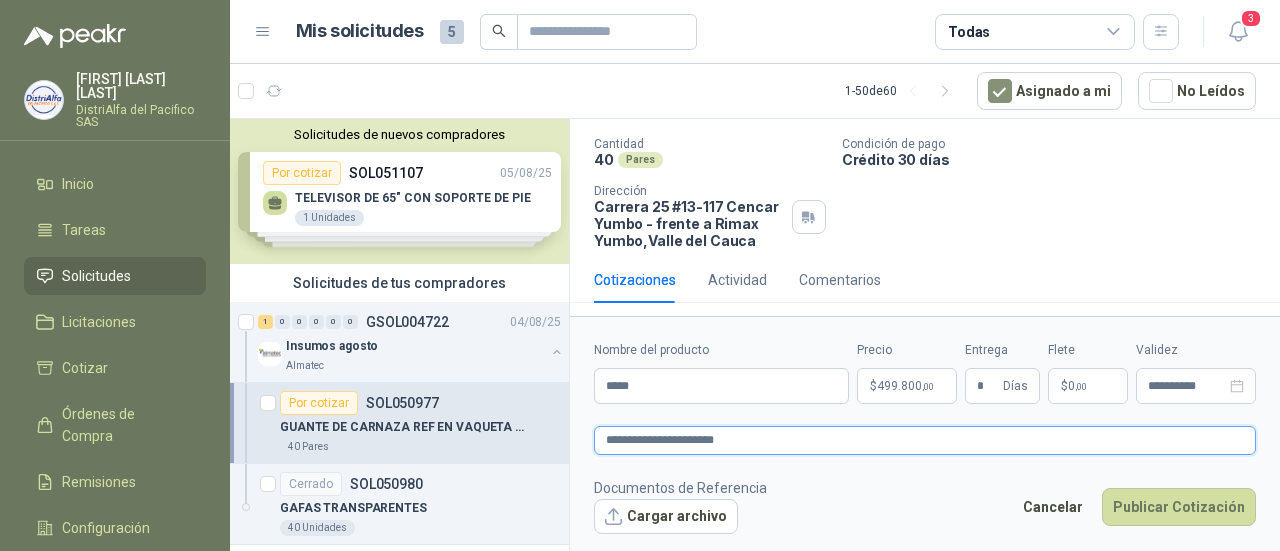 type 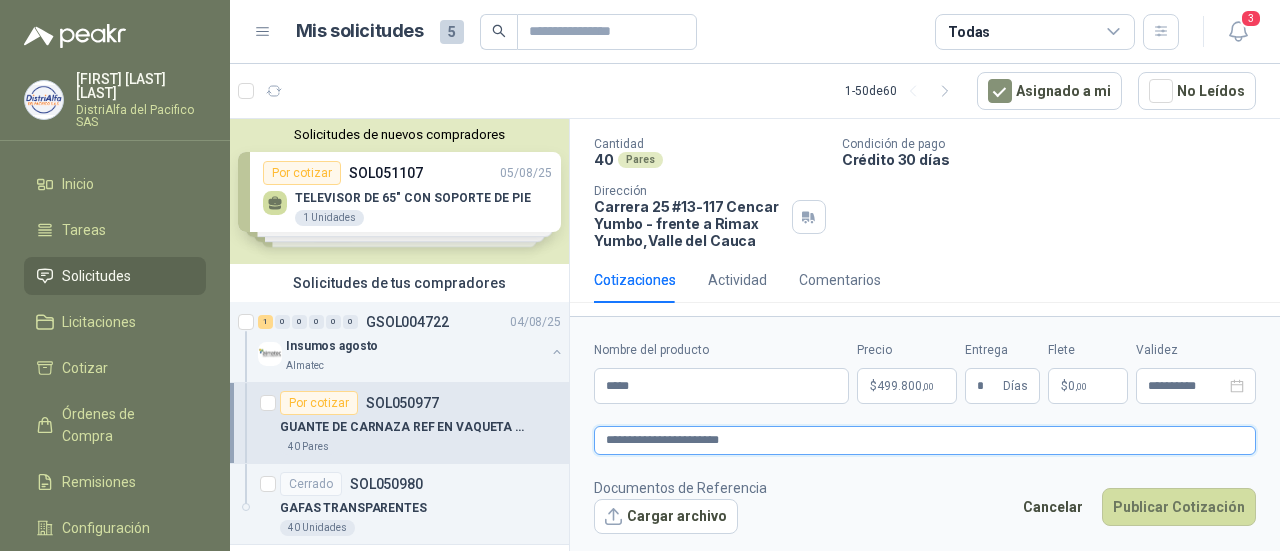 type 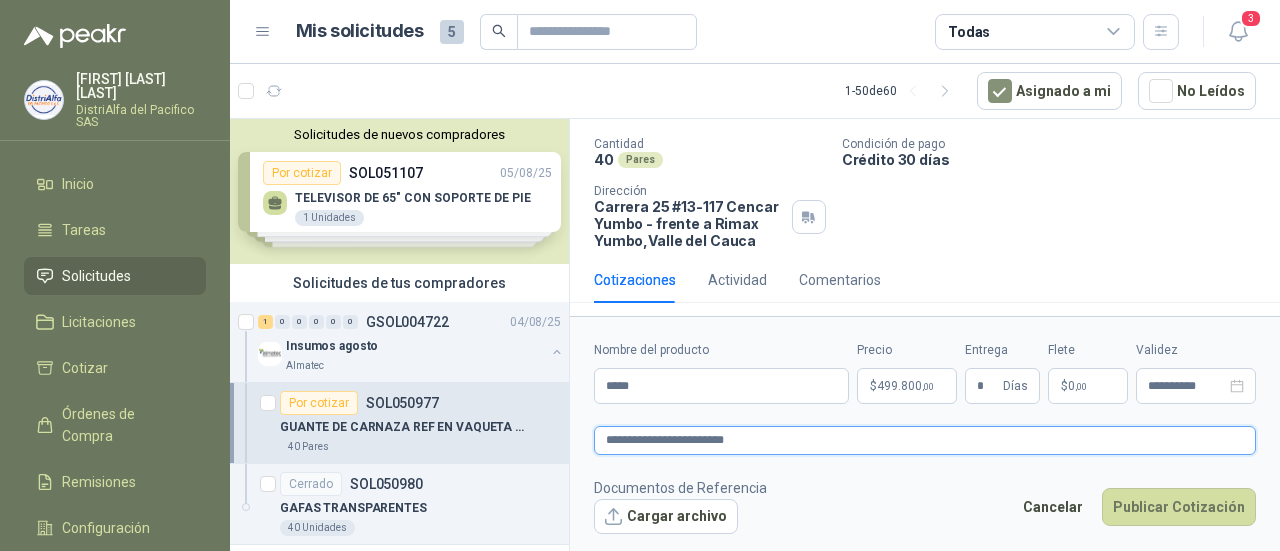 type 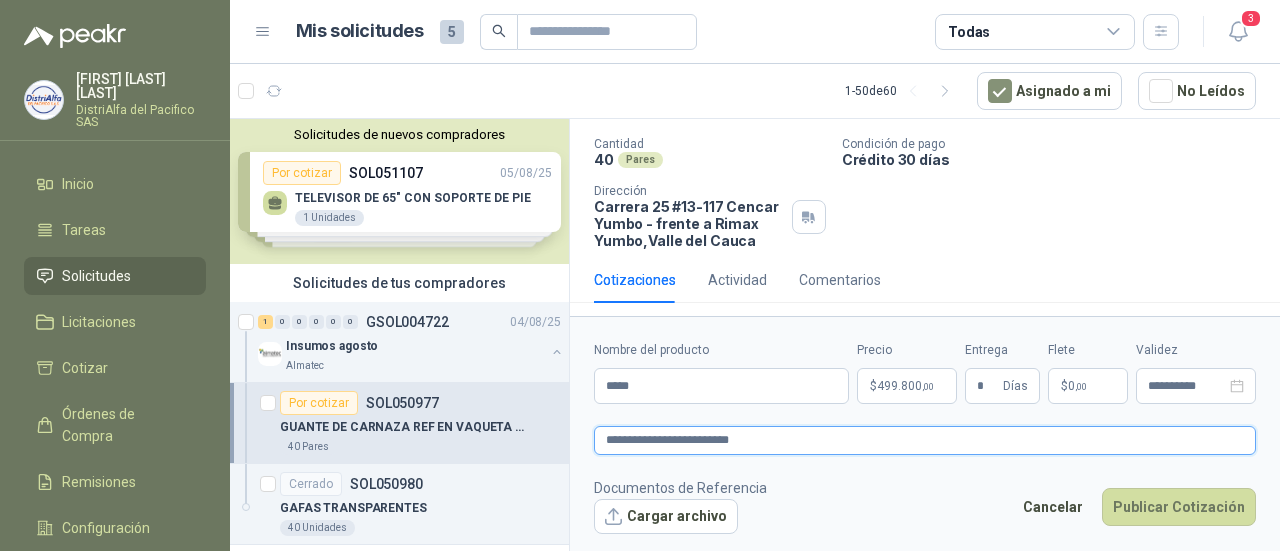 type 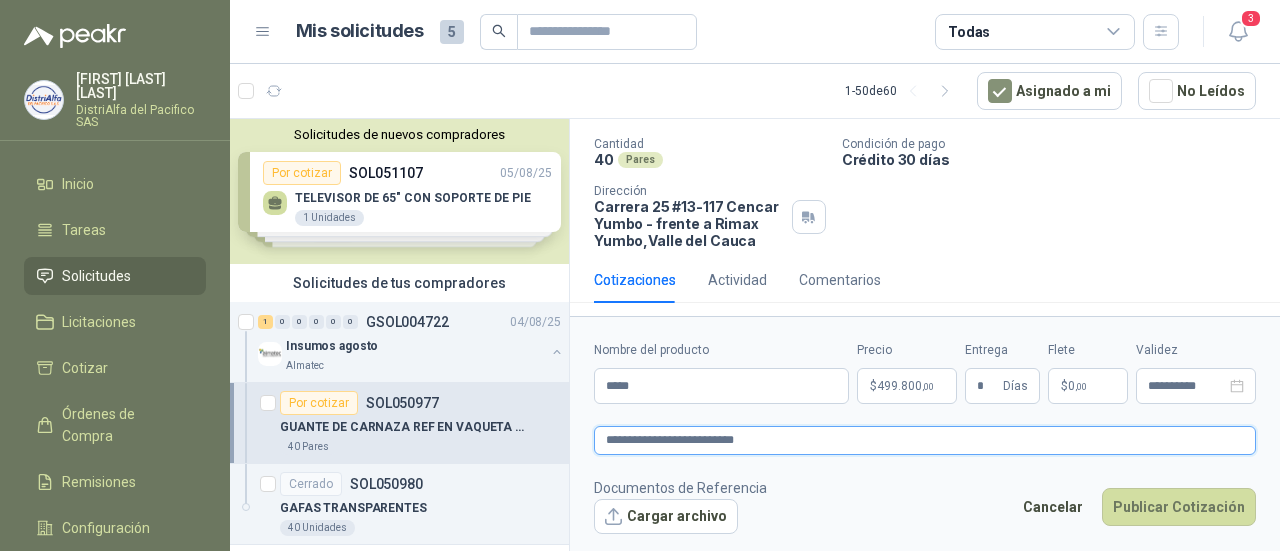 type 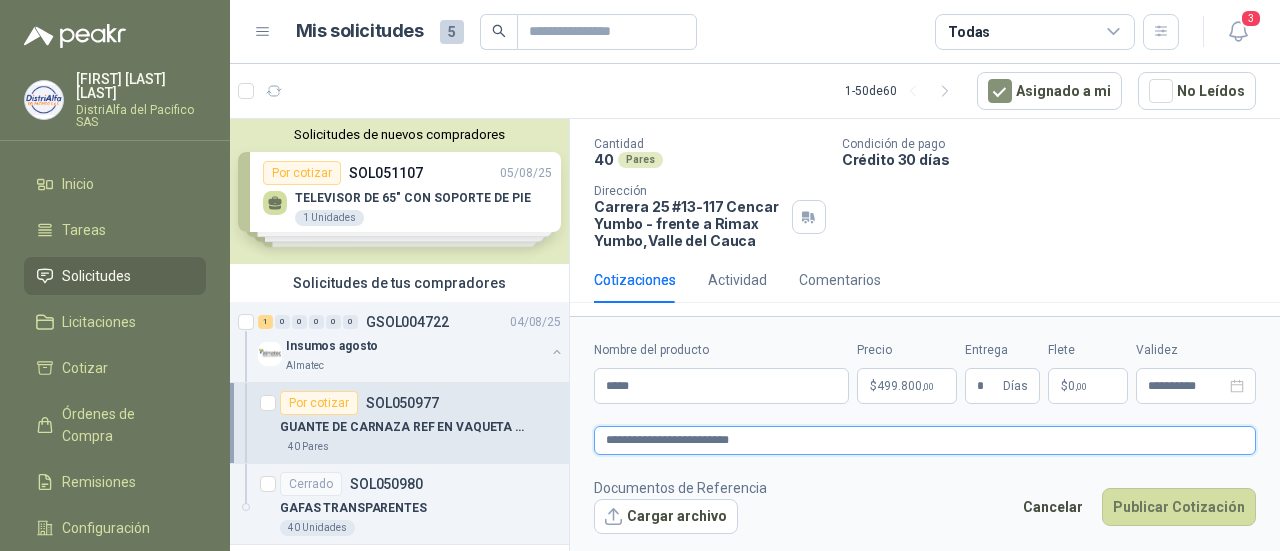type 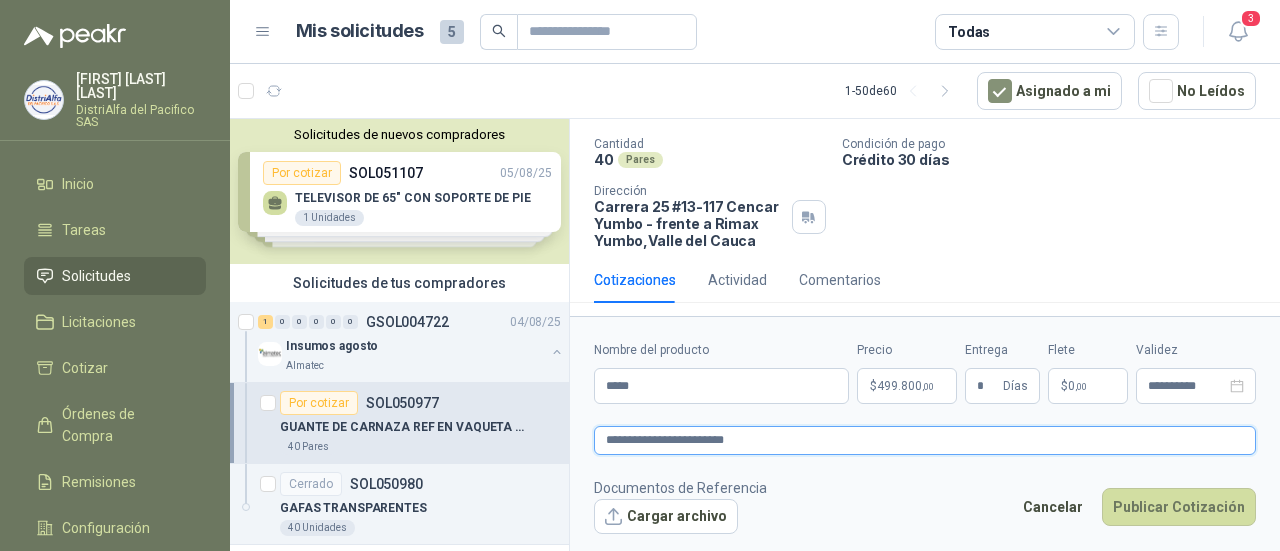 type 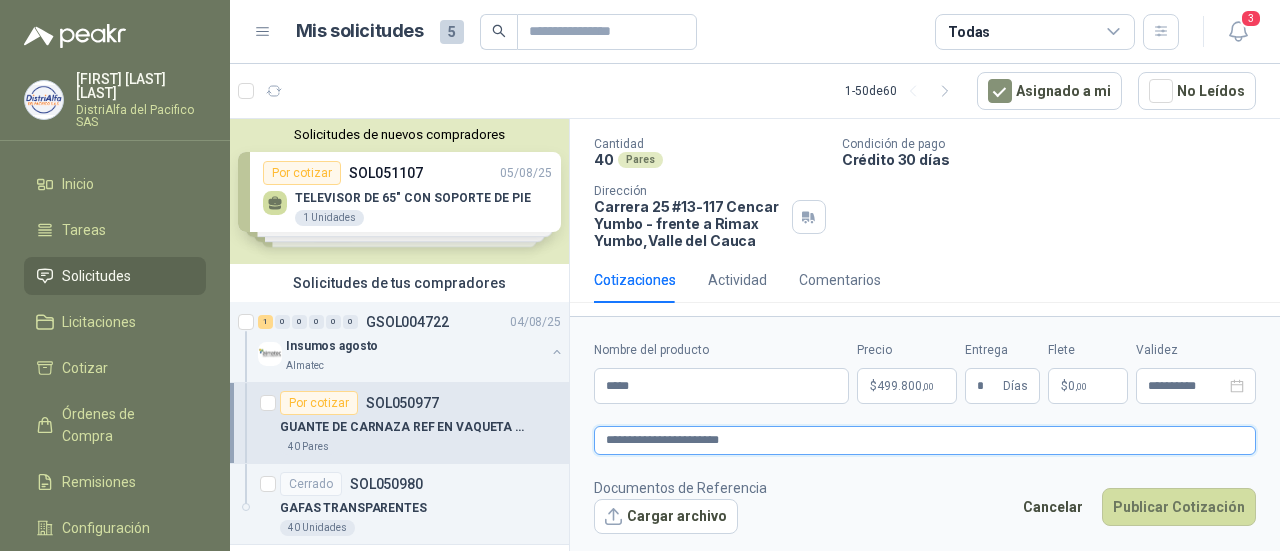 type 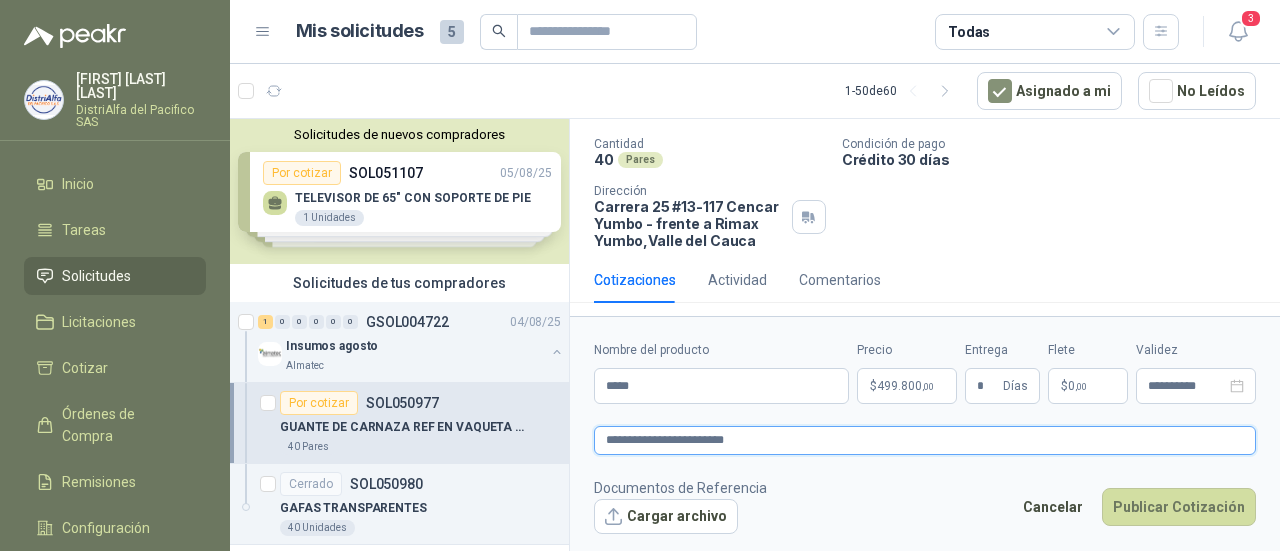 type 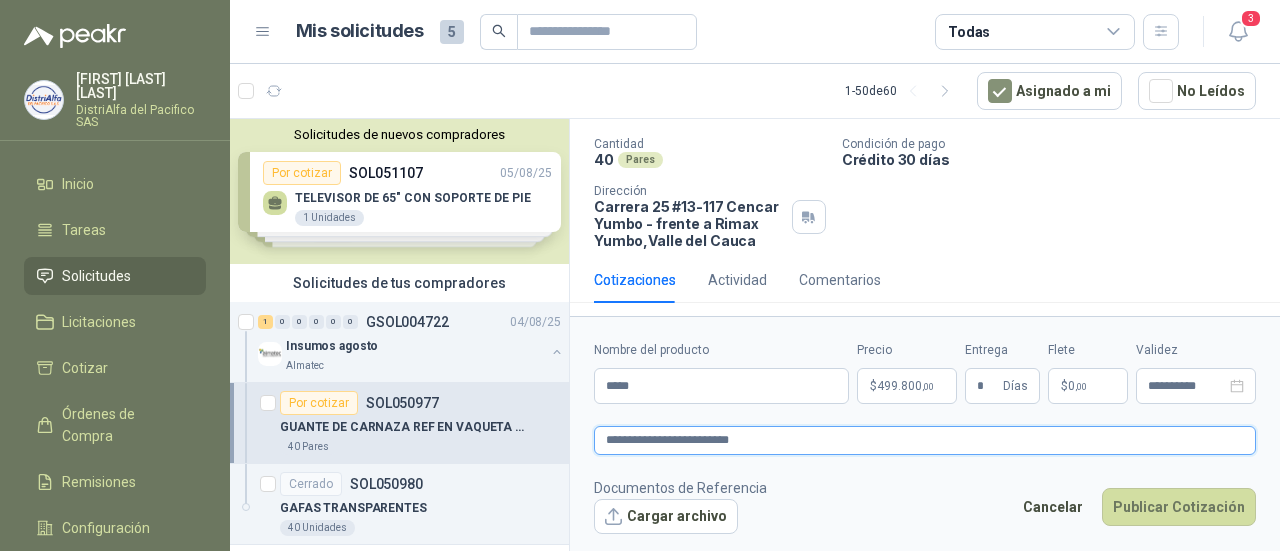 type 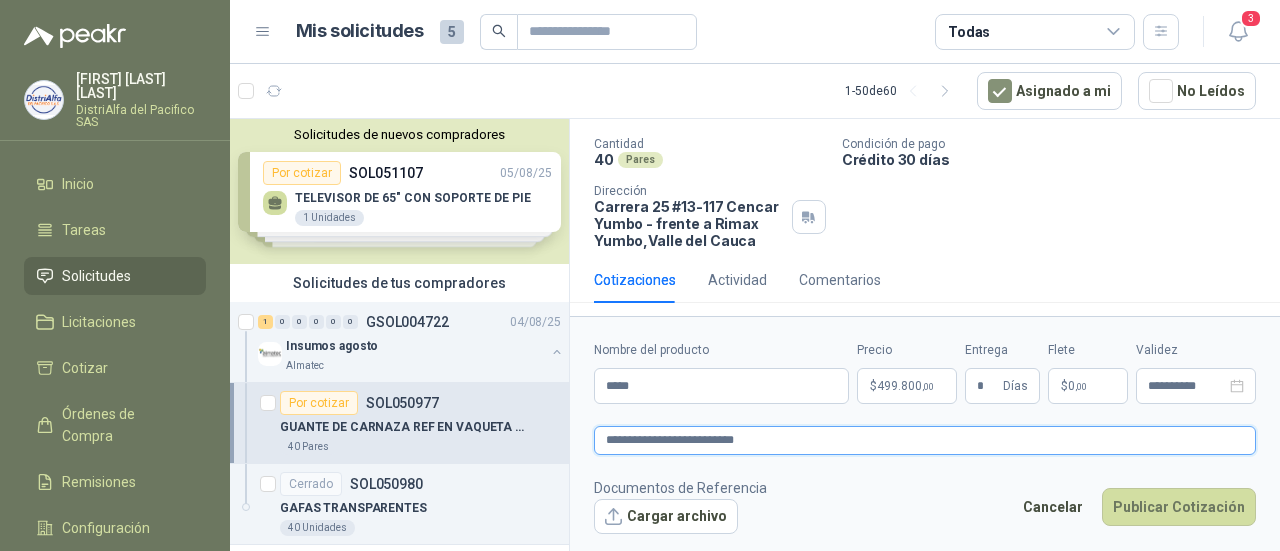 type 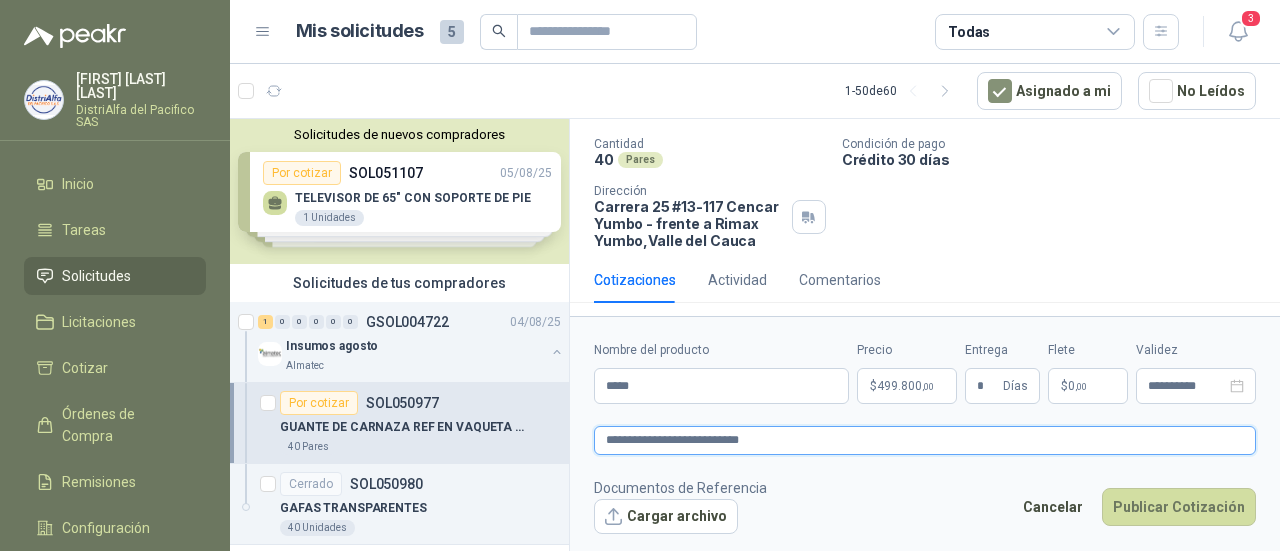 type 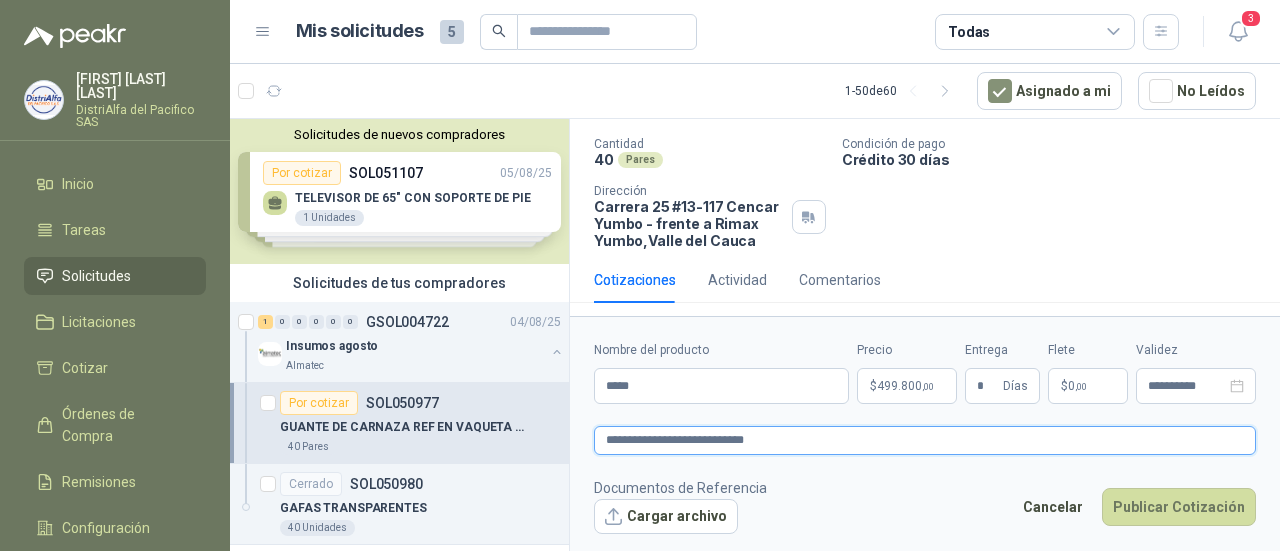 type 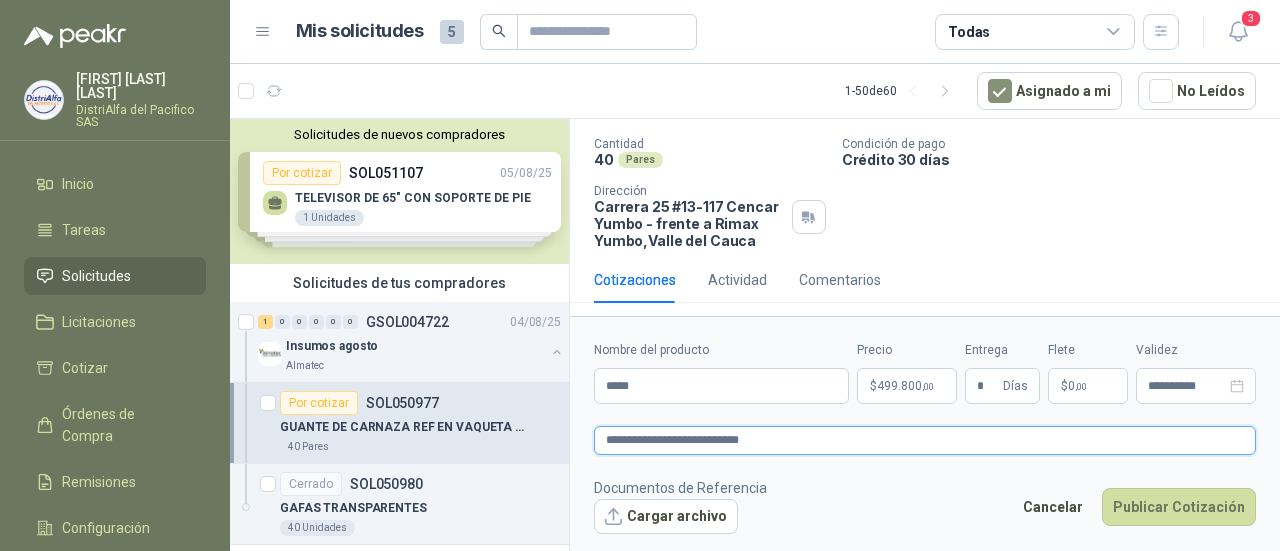 type 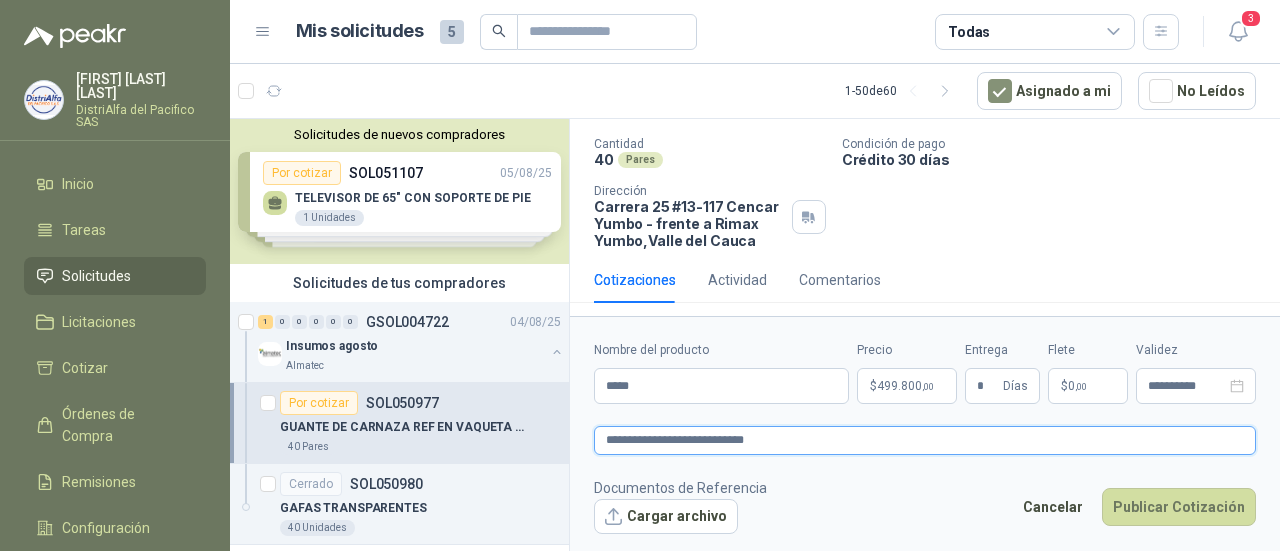 type 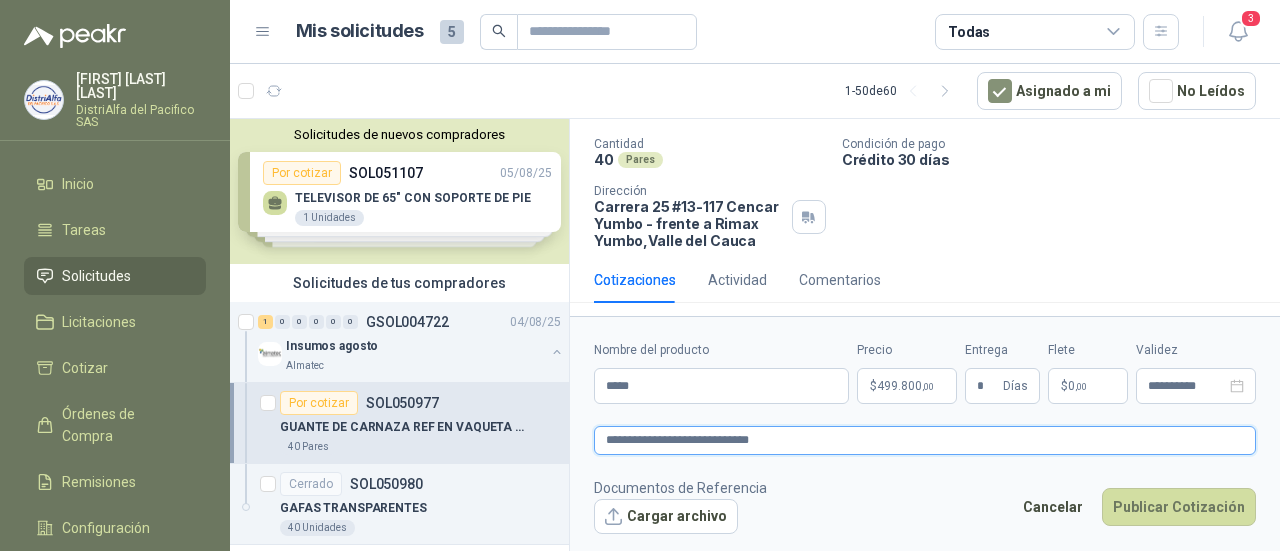 type 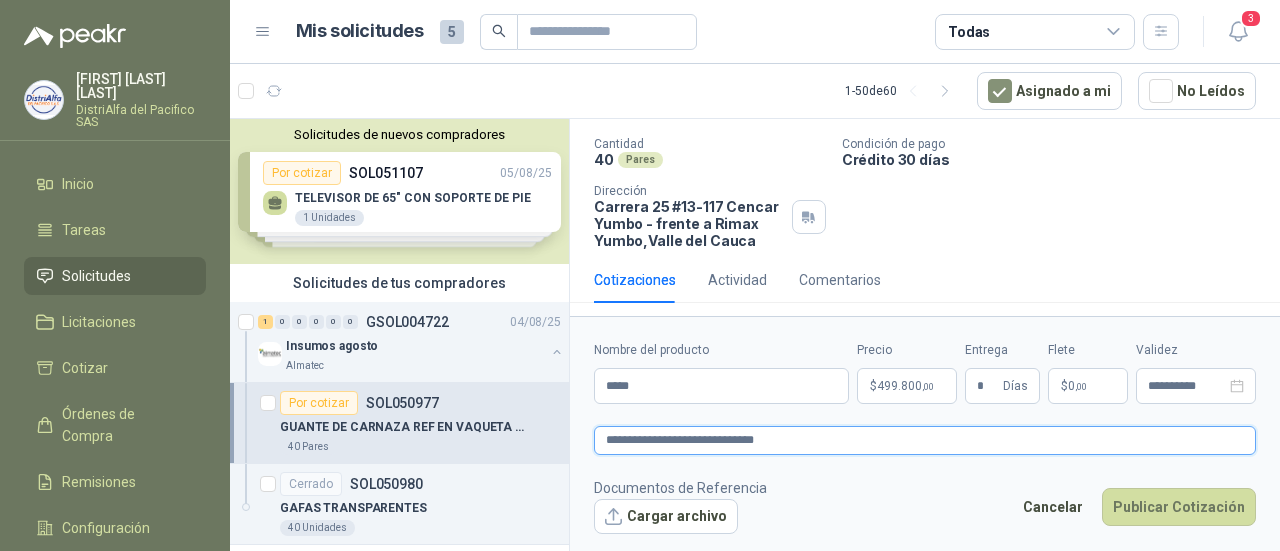 type 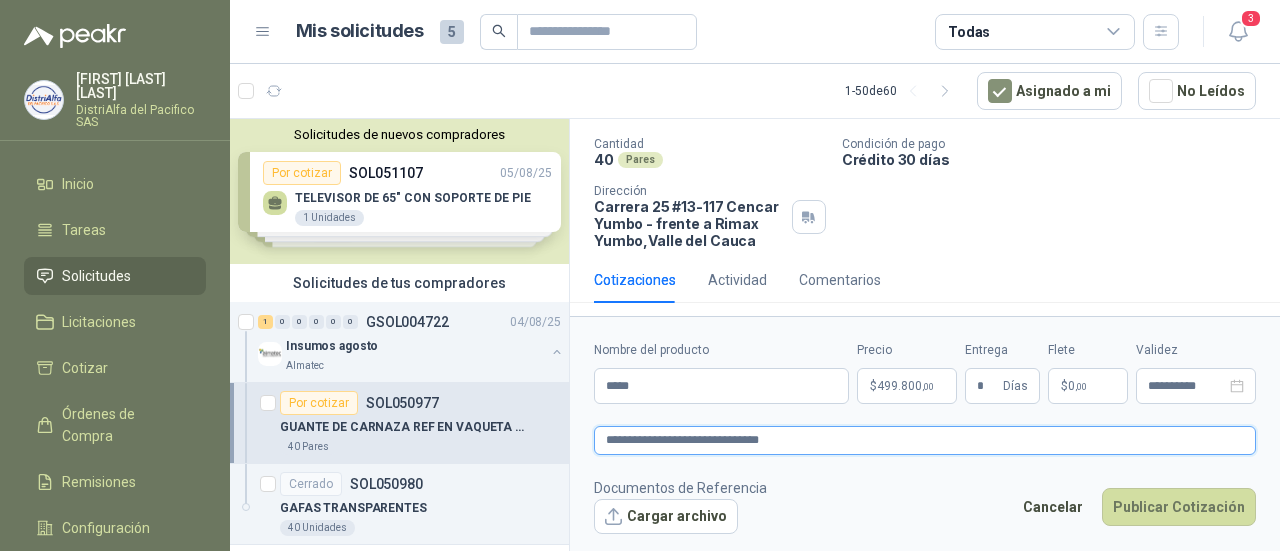 type 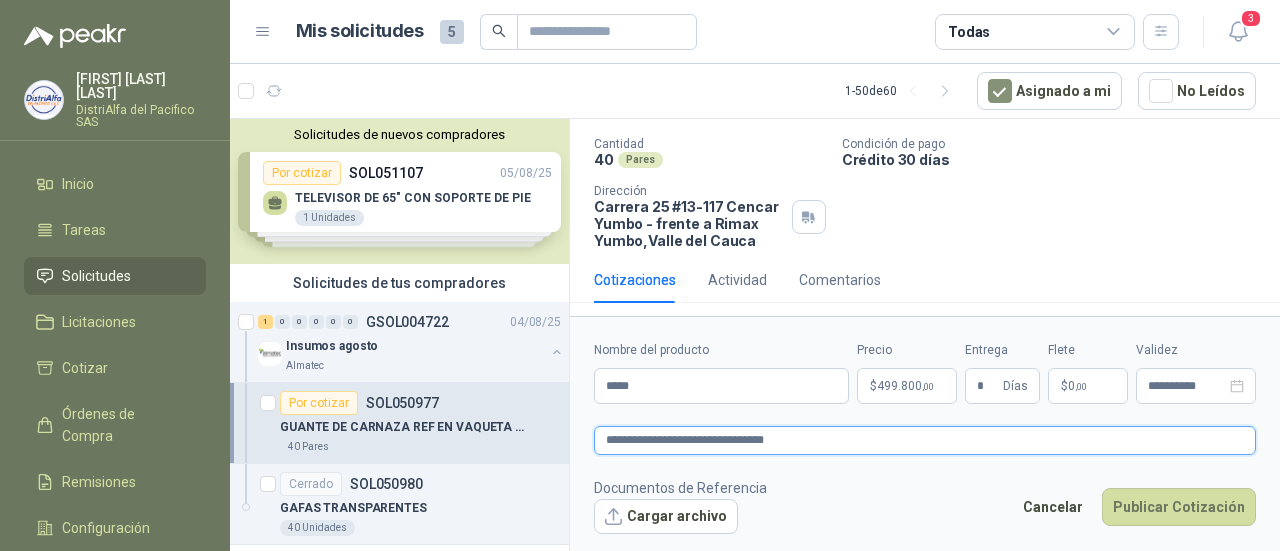 type 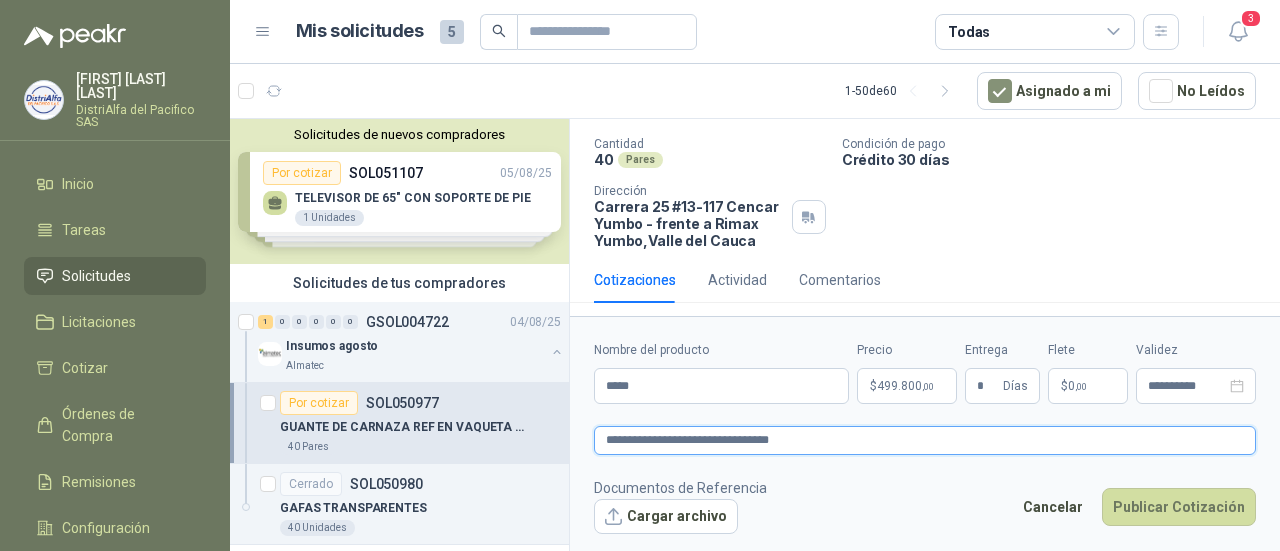 type 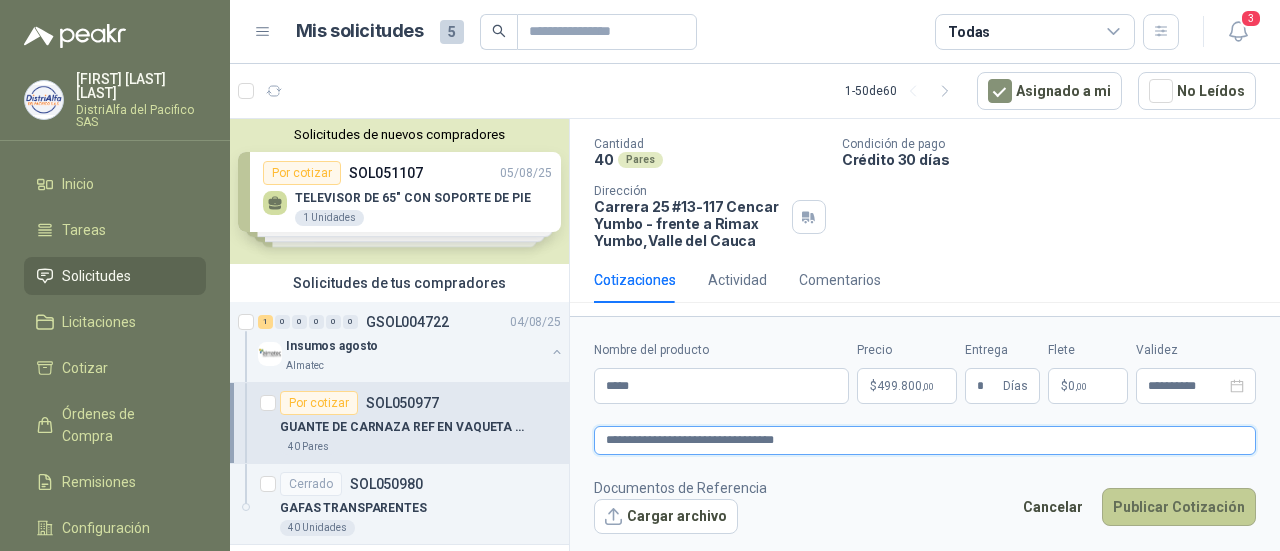 type on "**********" 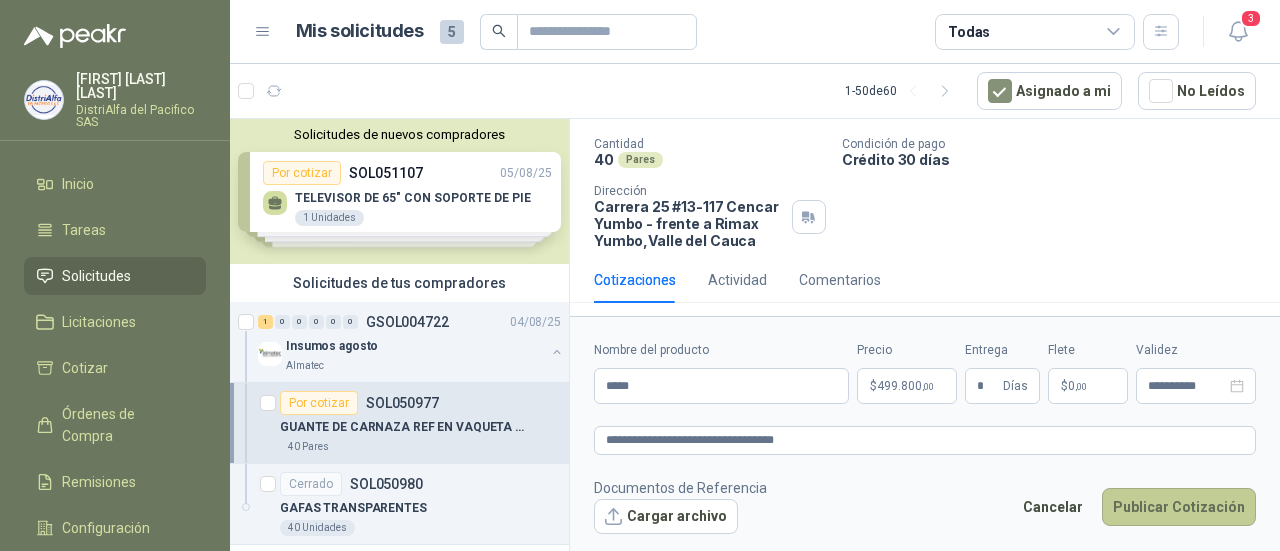 click on "Publicar Cotización" at bounding box center (1179, 507) 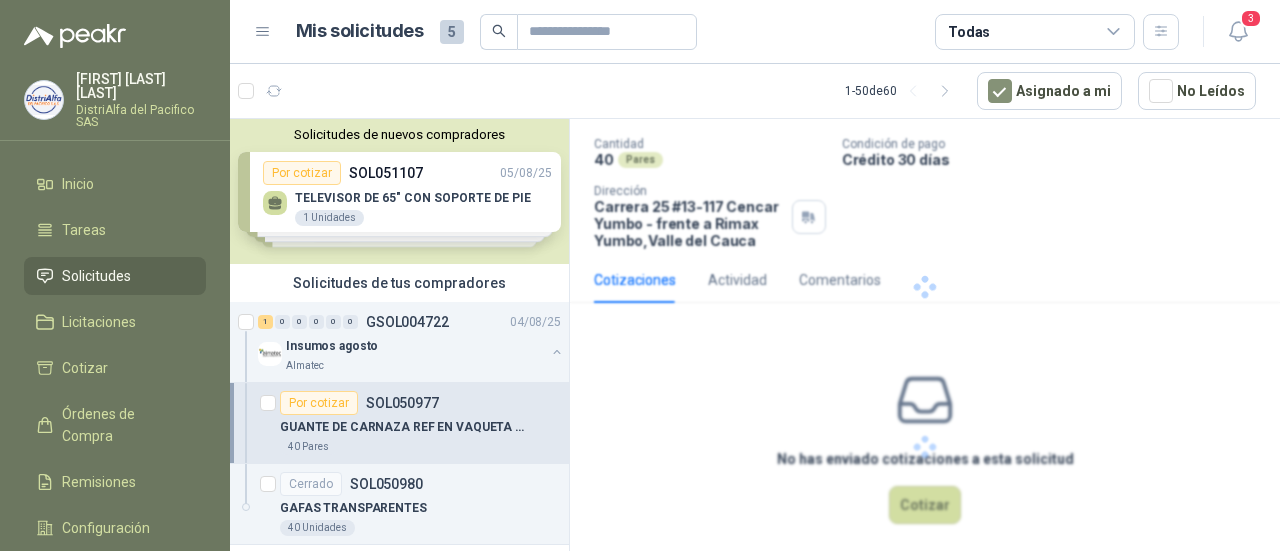 scroll, scrollTop: 10, scrollLeft: 0, axis: vertical 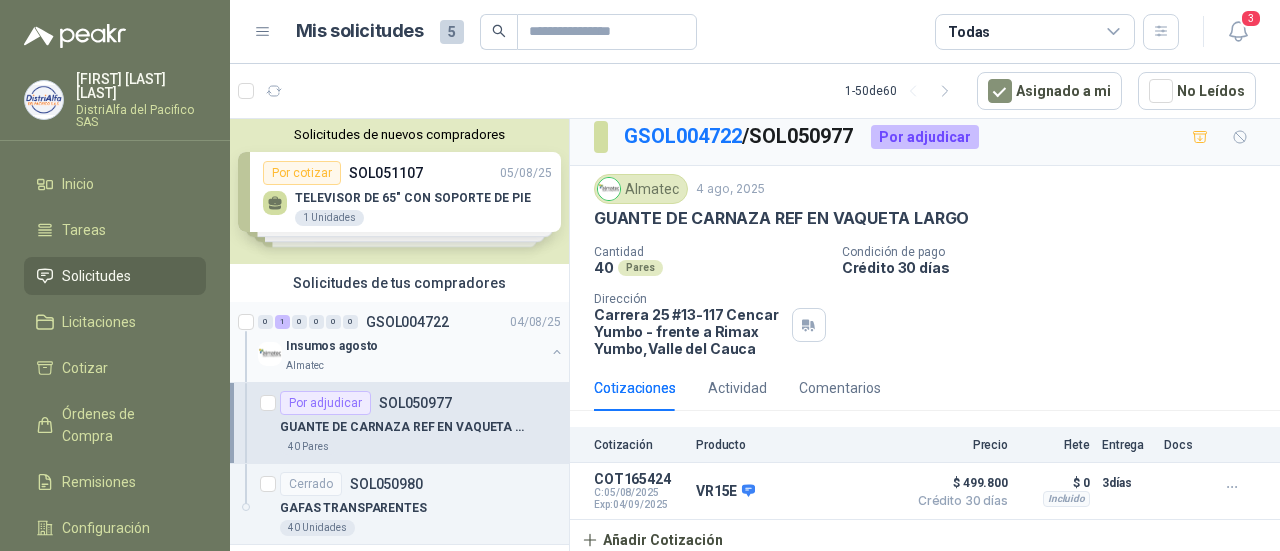 click on "Insumos agosto" at bounding box center (332, 346) 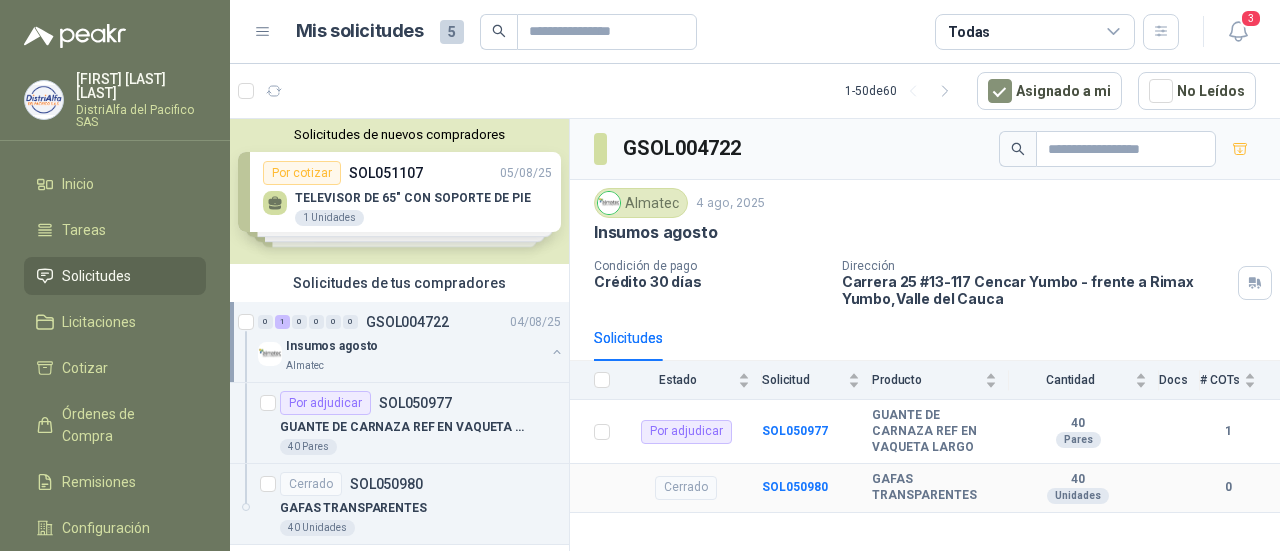 click on "Cerrado" at bounding box center [686, 488] 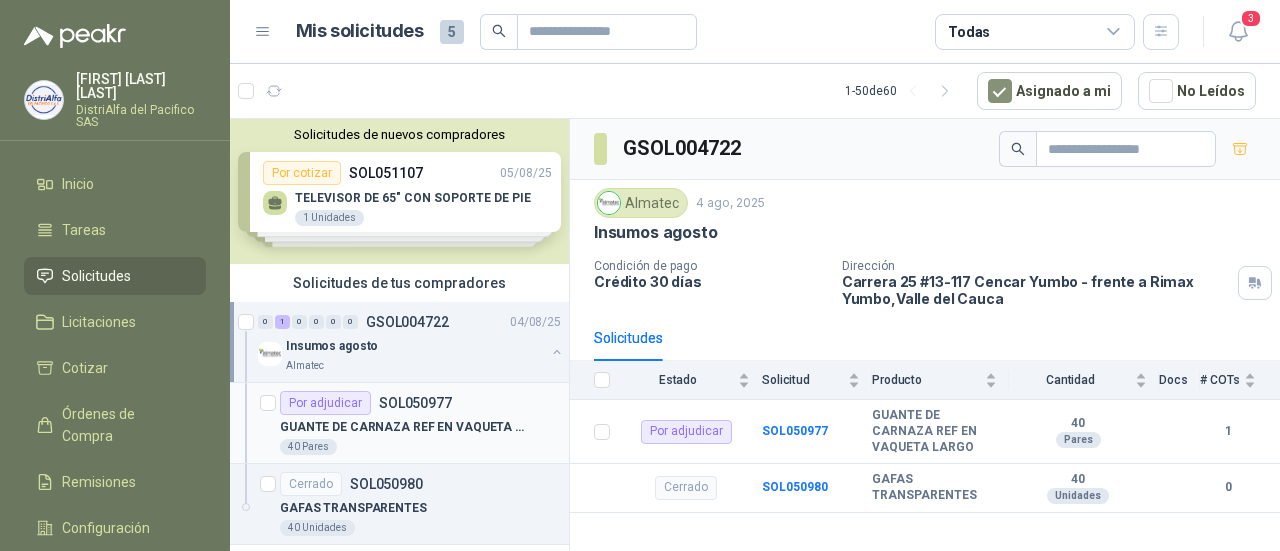 click on "GUANTE DE CARNAZA REF EN VAQUETA LARGO" at bounding box center (404, 427) 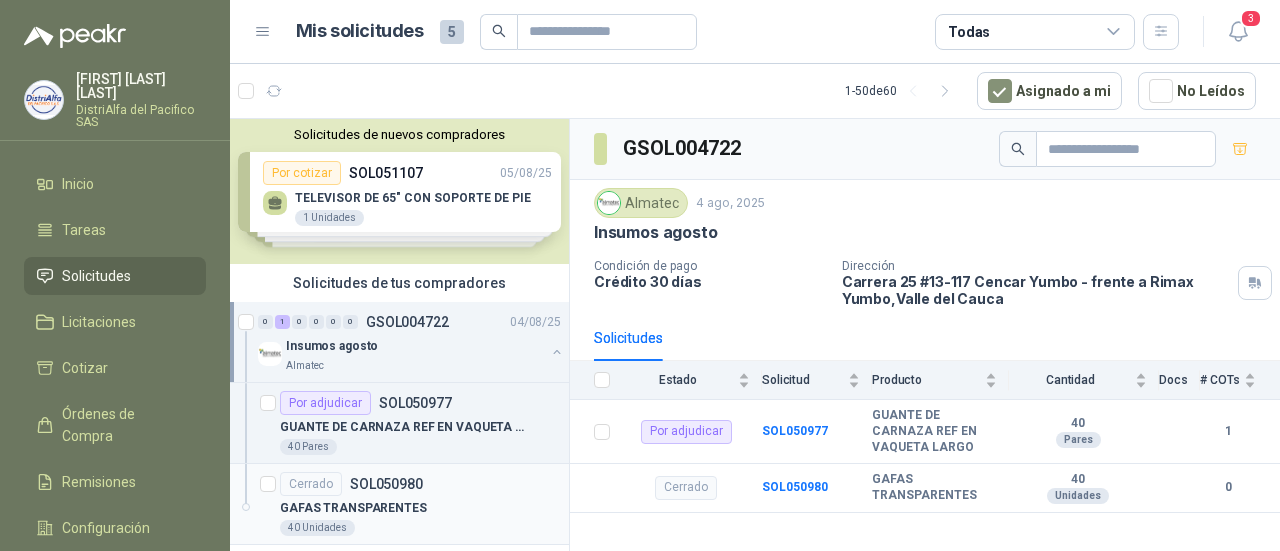 click on "40   Unidades" at bounding box center (420, 528) 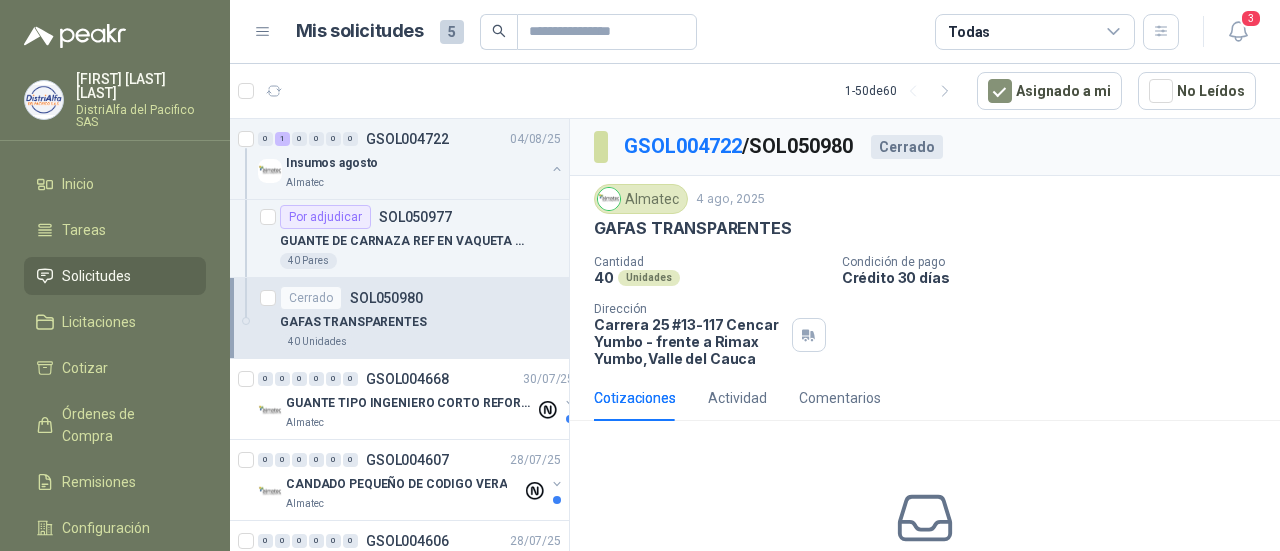 scroll, scrollTop: 200, scrollLeft: 0, axis: vertical 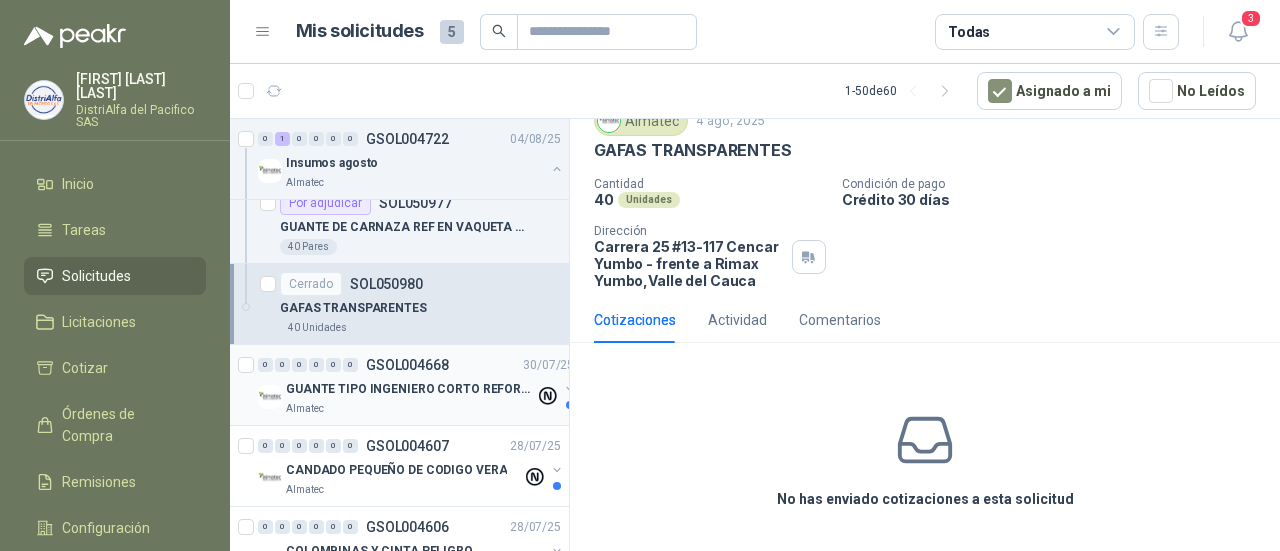 click on "GUANTE TIPO INGENIERO CORTO REFORZADO" at bounding box center (410, 389) 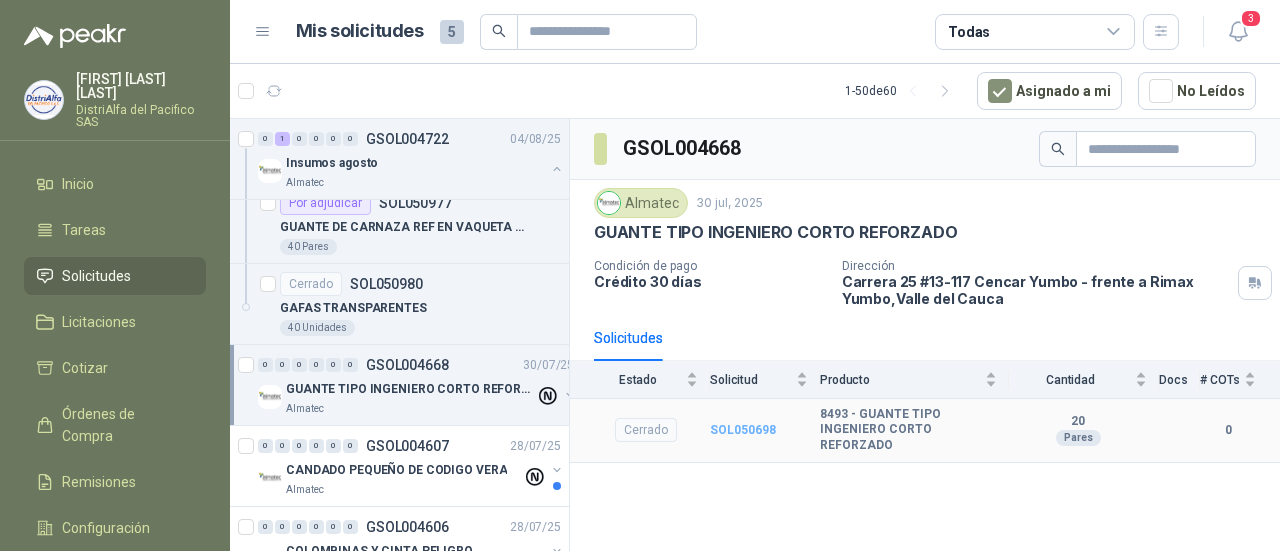 click on "SOL050698" at bounding box center [743, 430] 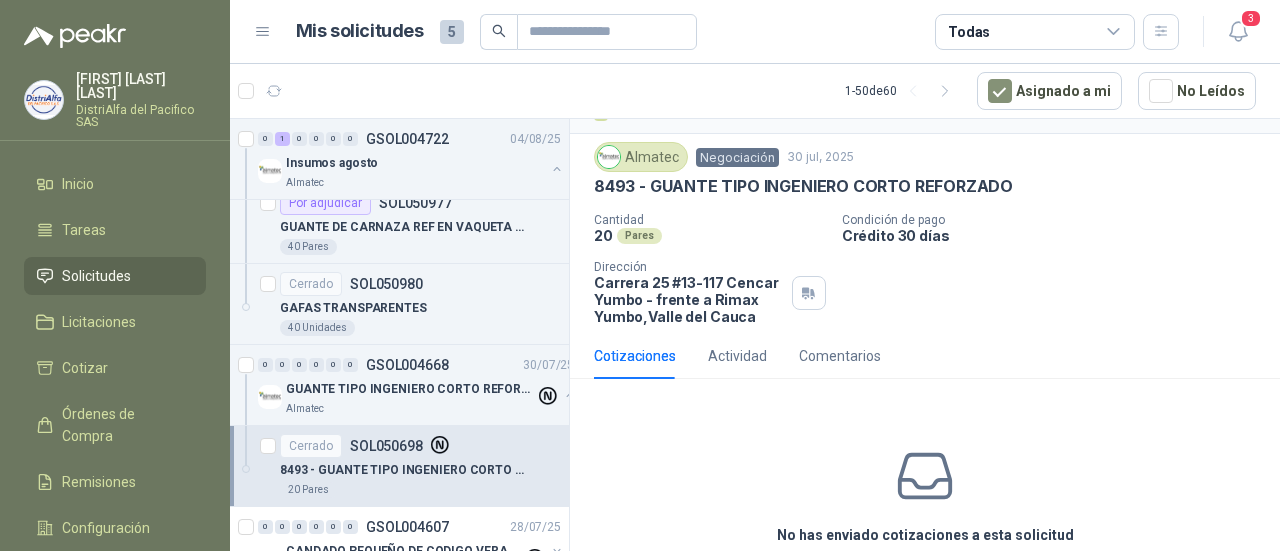 scroll, scrollTop: 78, scrollLeft: 0, axis: vertical 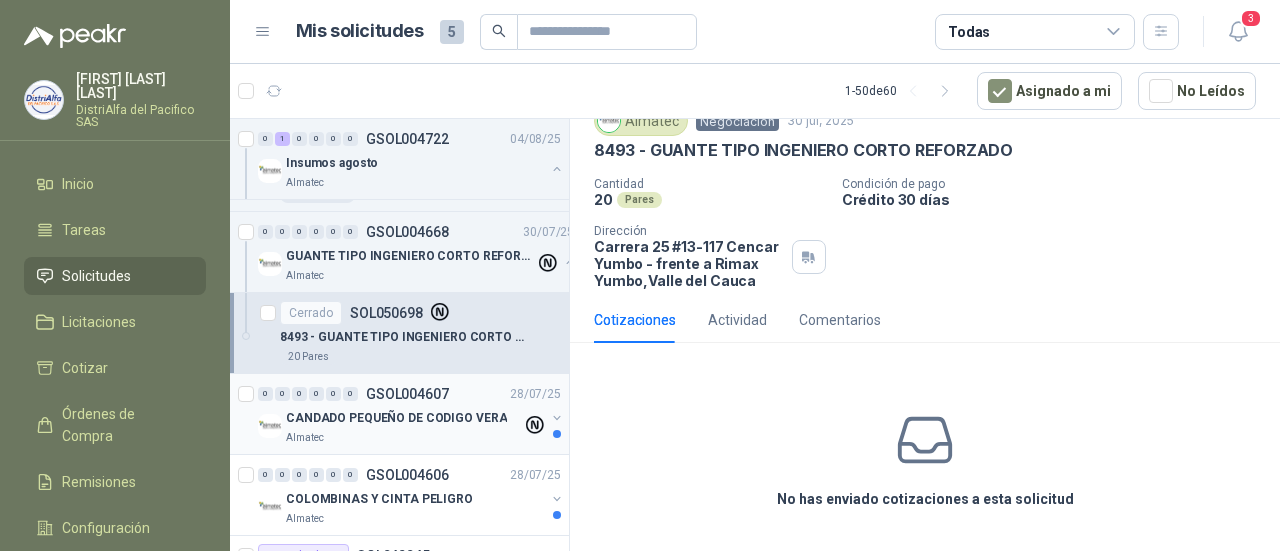 click on "CANDADO PEQUEÑO DE CODIGO VERA" at bounding box center (404, 418) 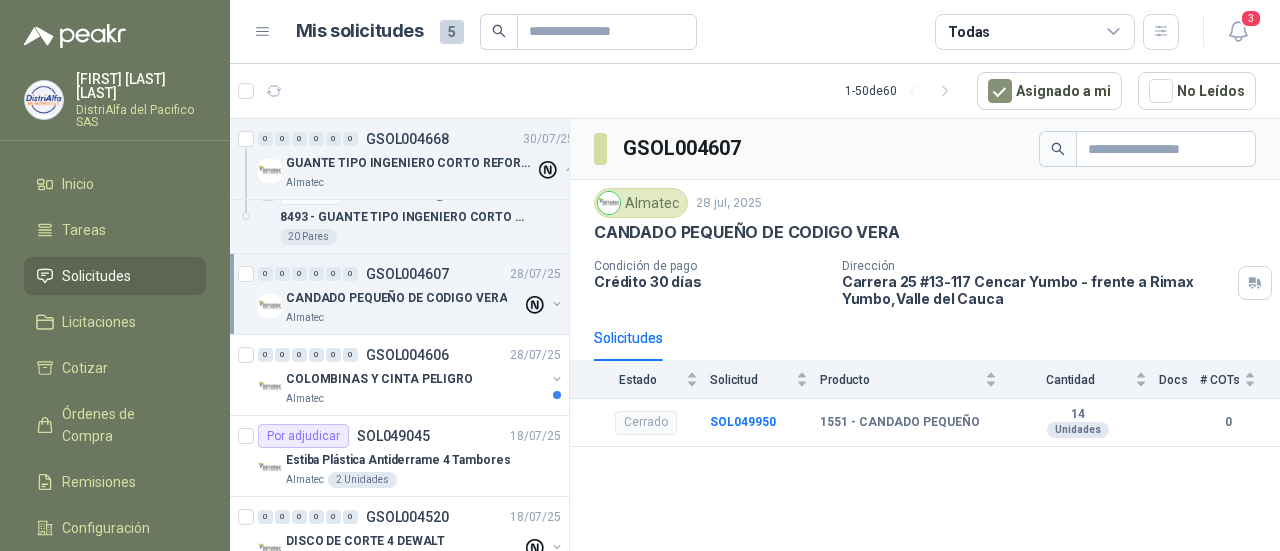 scroll, scrollTop: 466, scrollLeft: 0, axis: vertical 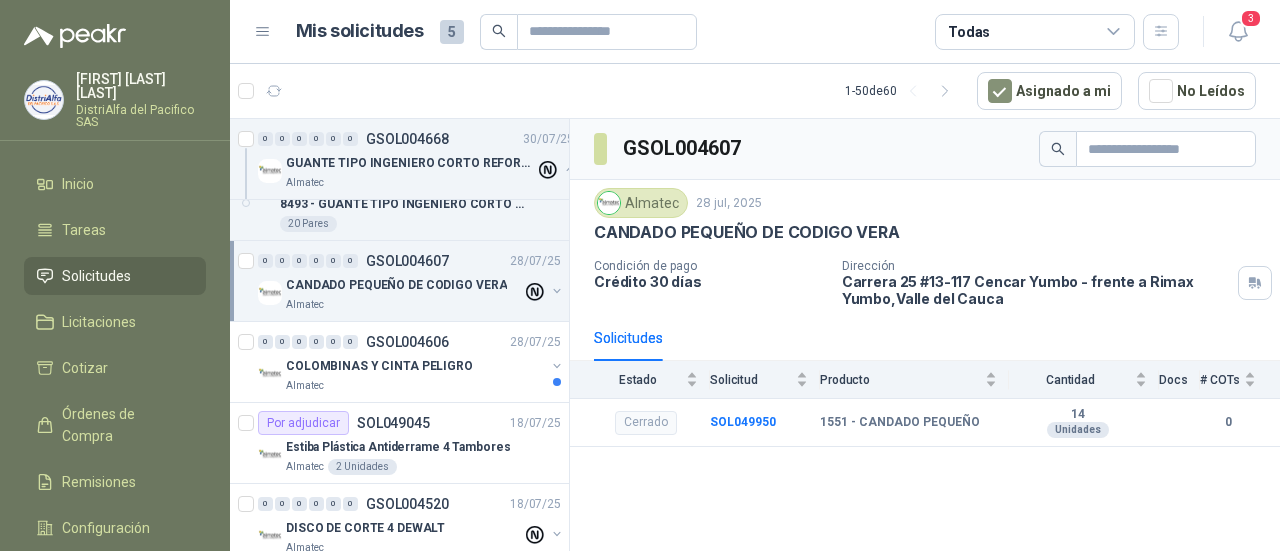 click on "Por adjudicar SOL049045 18/07/25" at bounding box center [409, 423] 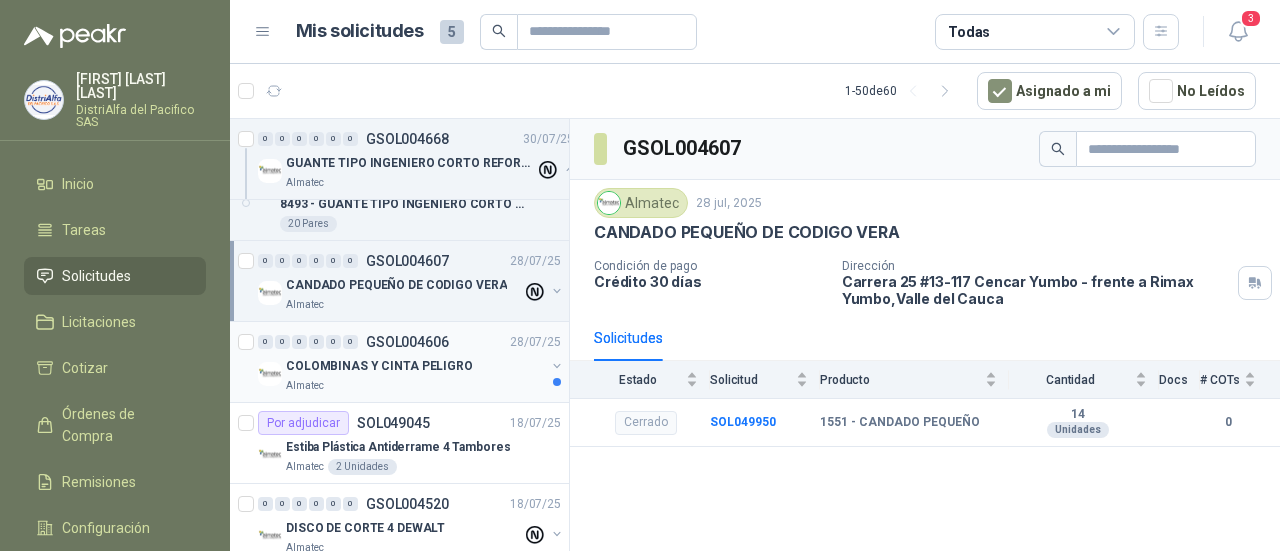 click on "COLOMBINAS Y CINTA PELIGRO" at bounding box center [379, 366] 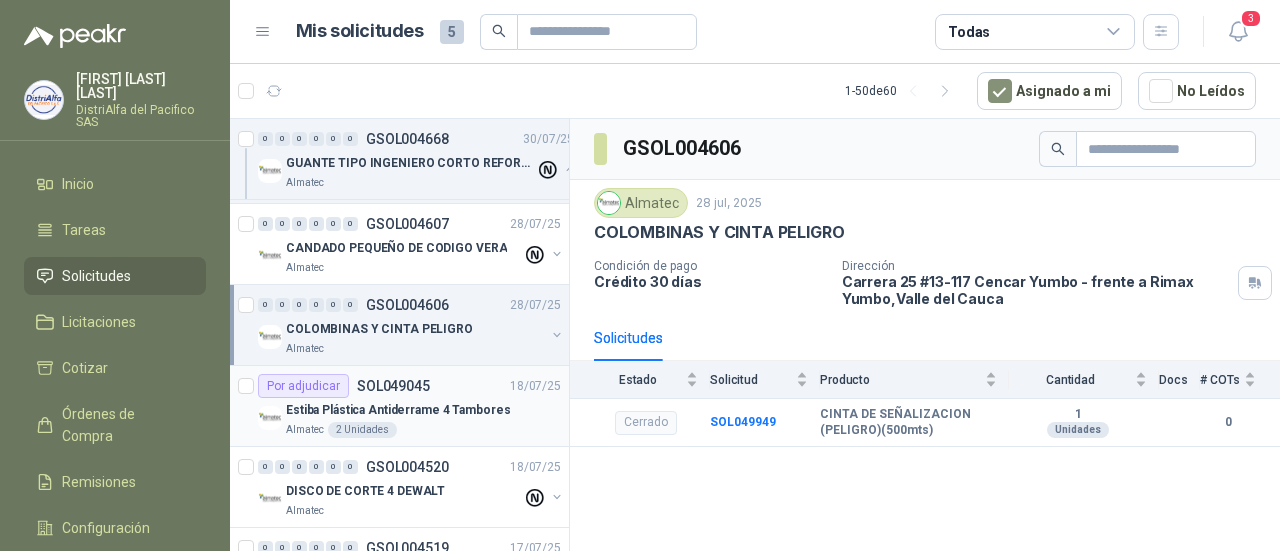 scroll, scrollTop: 533, scrollLeft: 0, axis: vertical 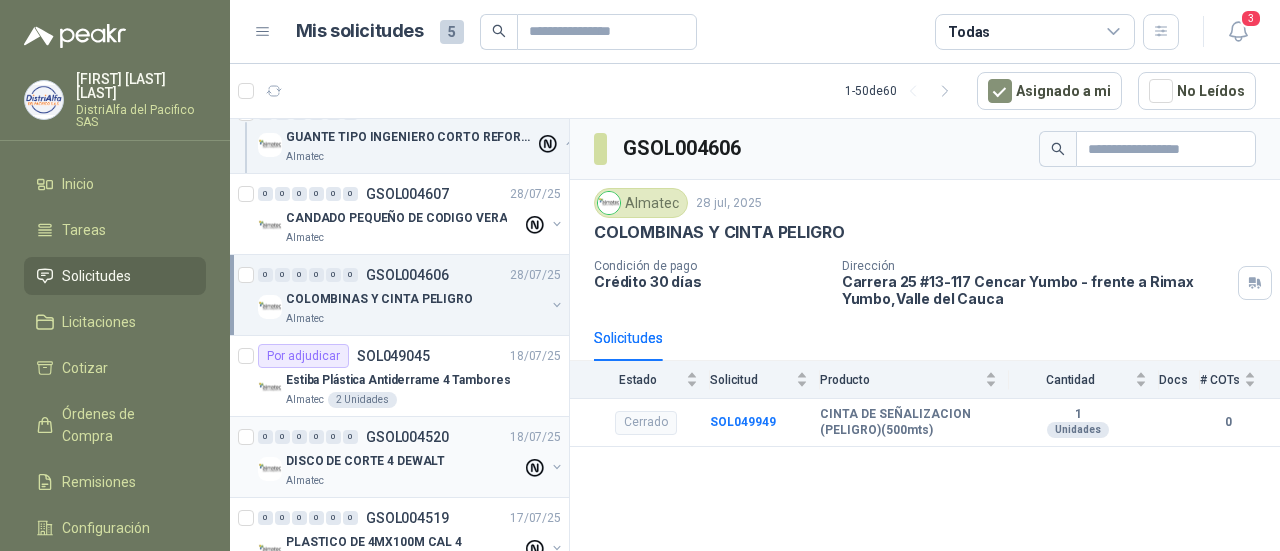 click on "0 0 0 0 0 0 GSOL004520 18/07/25" at bounding box center (411, 437) 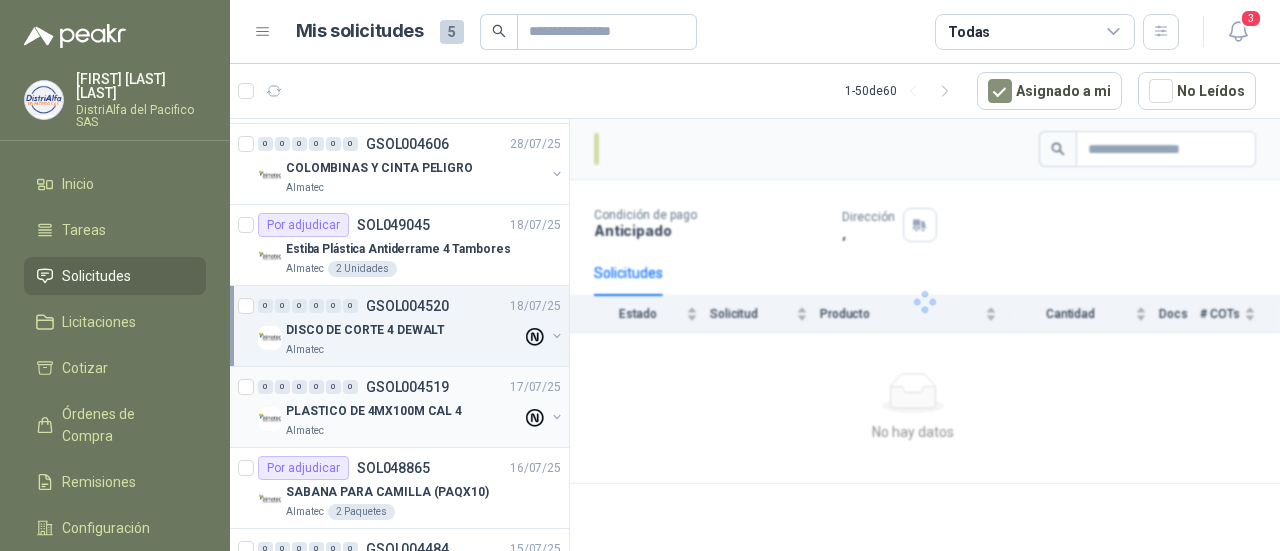 scroll, scrollTop: 666, scrollLeft: 0, axis: vertical 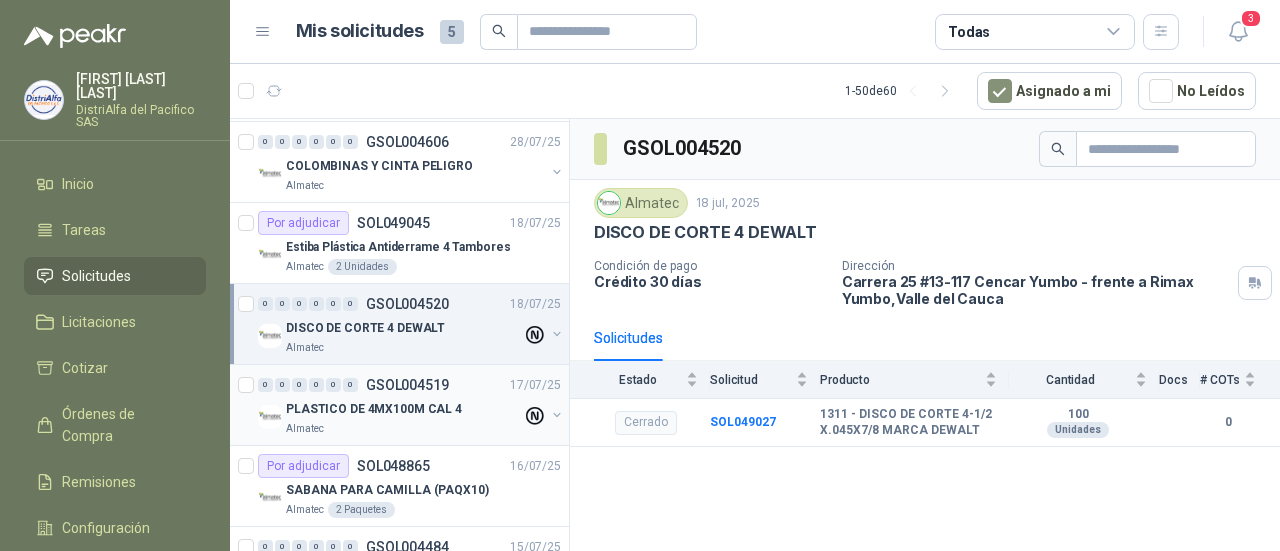 click on "Almatec" at bounding box center (404, 429) 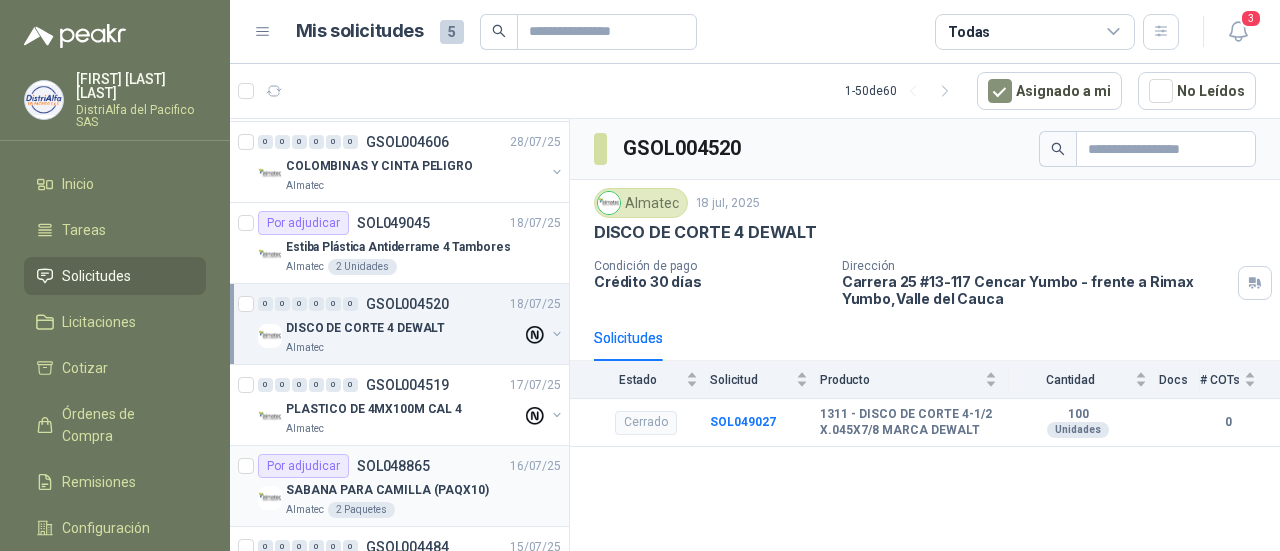 click on "SABANA PARA CAMILLA (PAQX10)" at bounding box center (387, 490) 